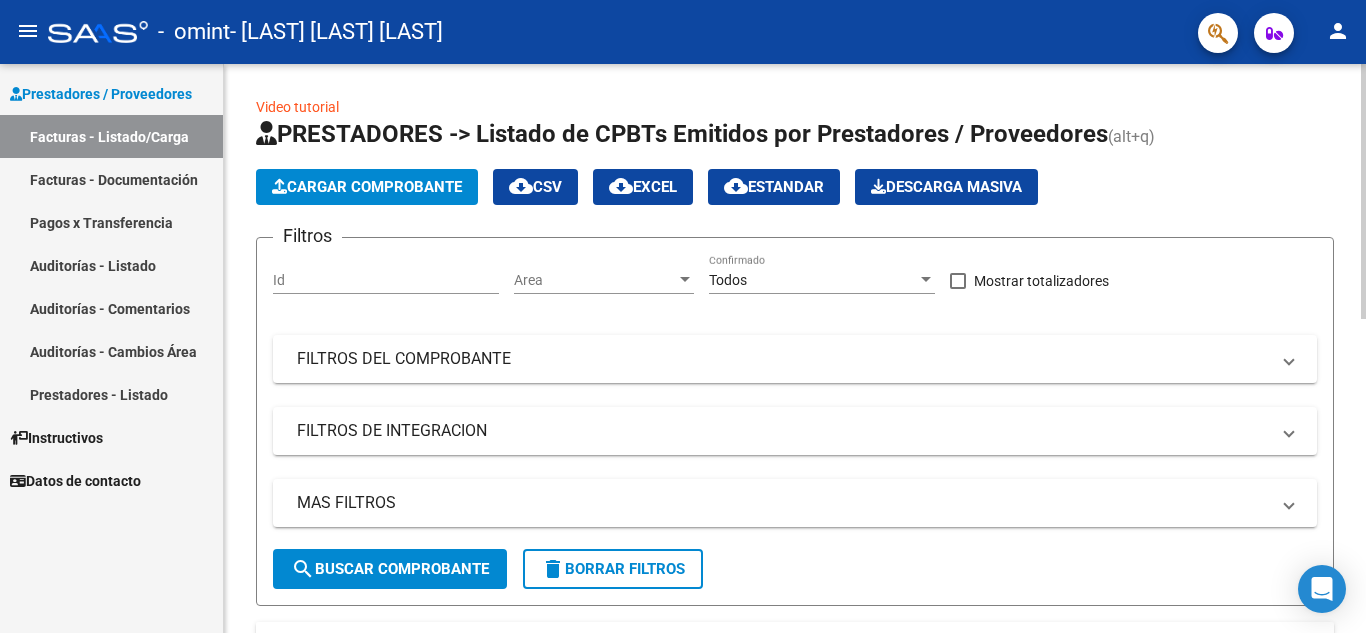 scroll, scrollTop: 0, scrollLeft: 0, axis: both 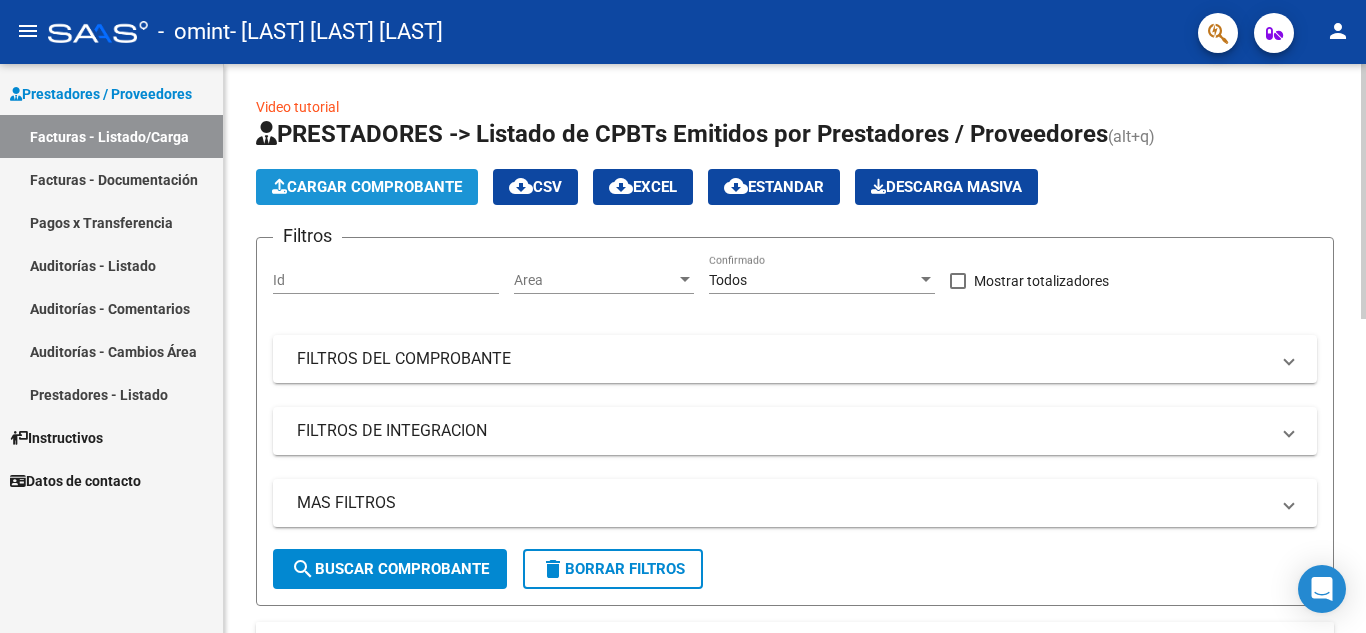 click on "Cargar Comprobante" 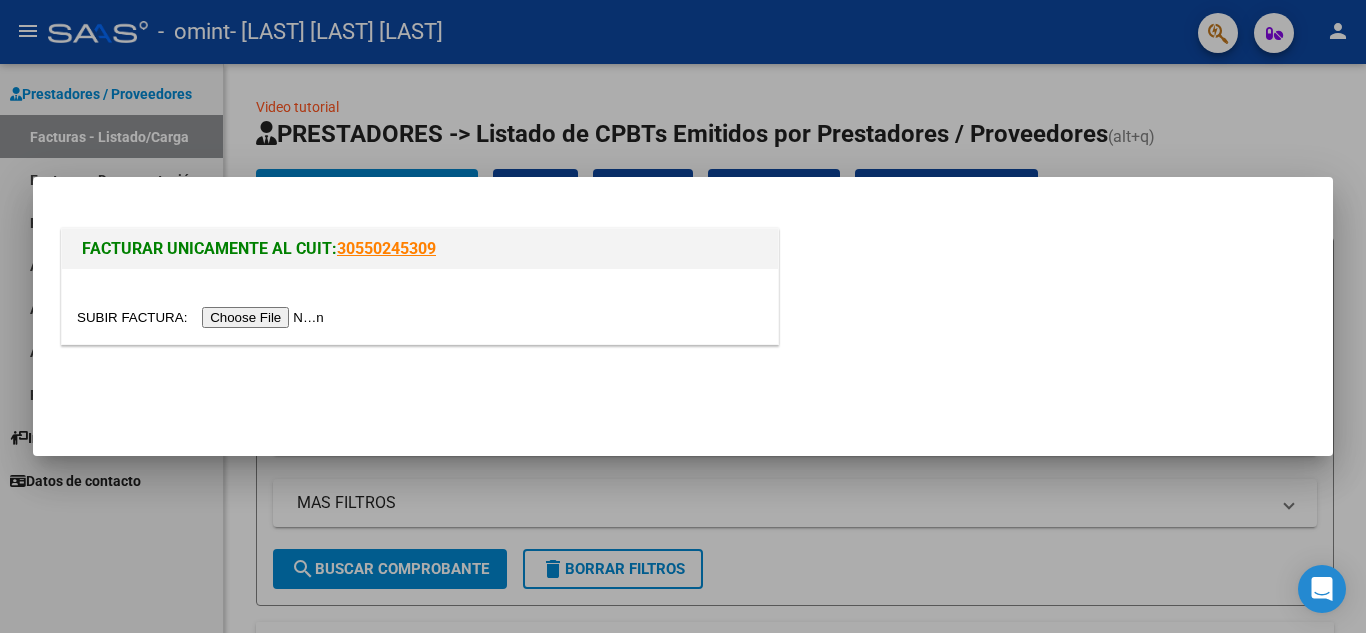 click at bounding box center [203, 317] 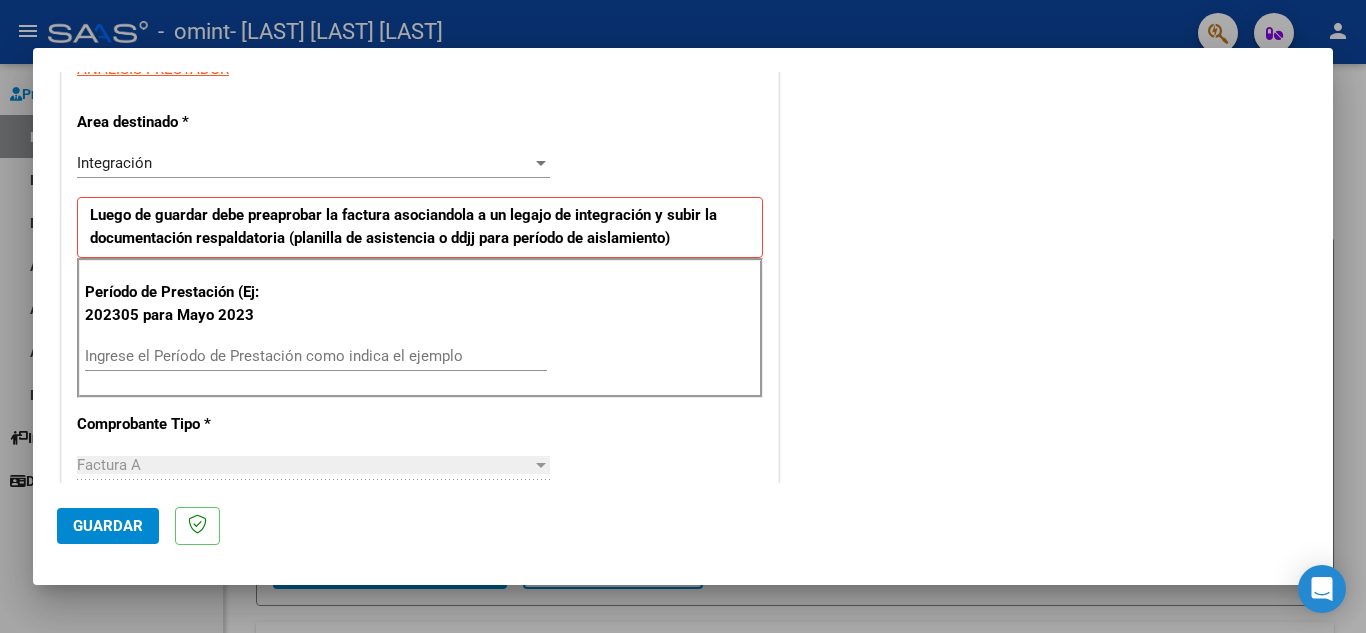 scroll, scrollTop: 400, scrollLeft: 0, axis: vertical 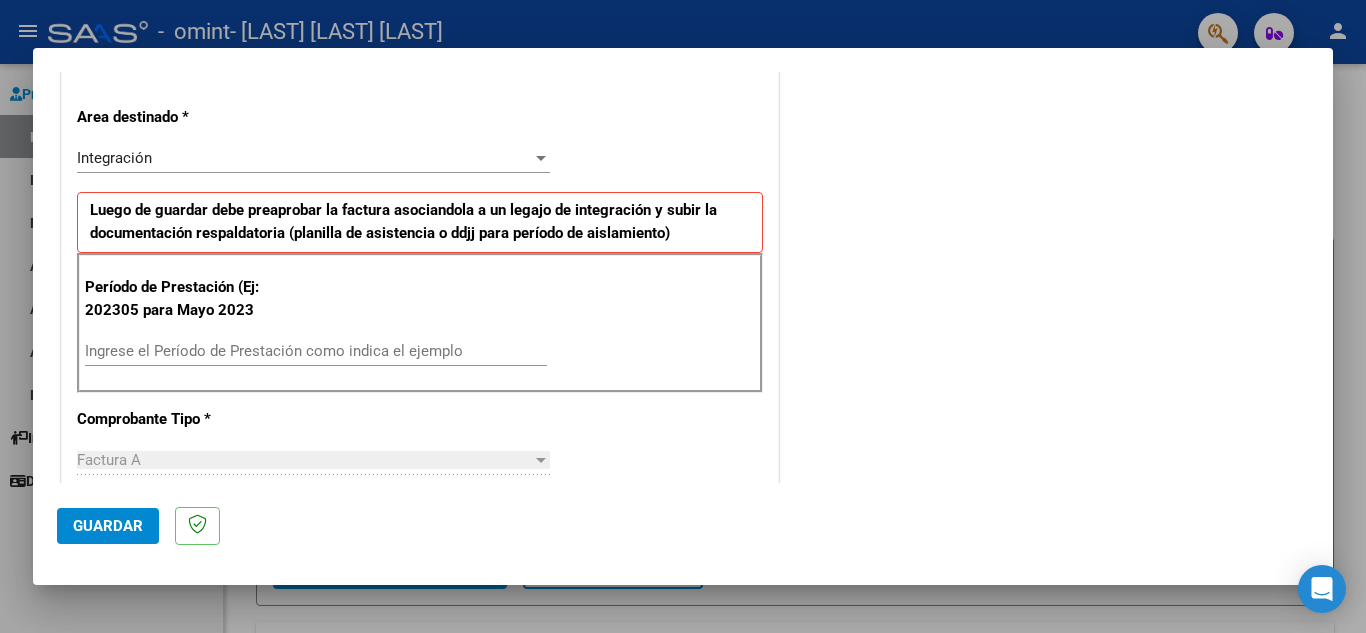 click on "Ingrese el Período de Prestación como indica el ejemplo" at bounding box center (316, 351) 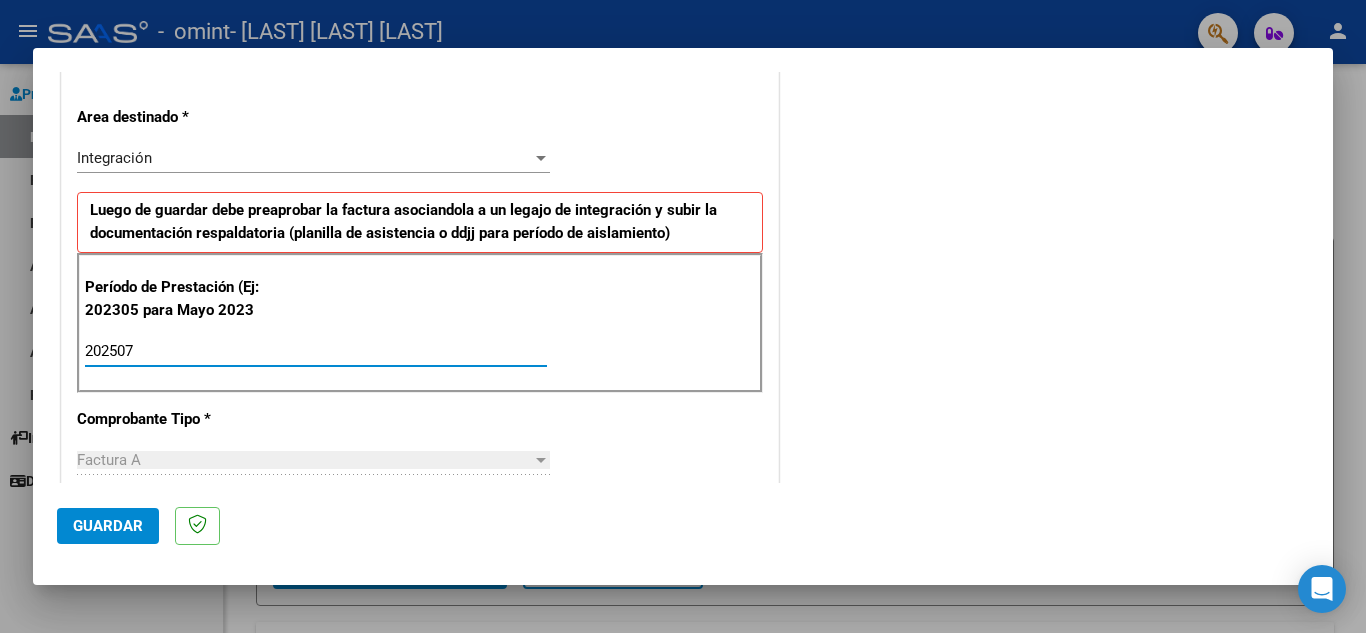 type on "202507" 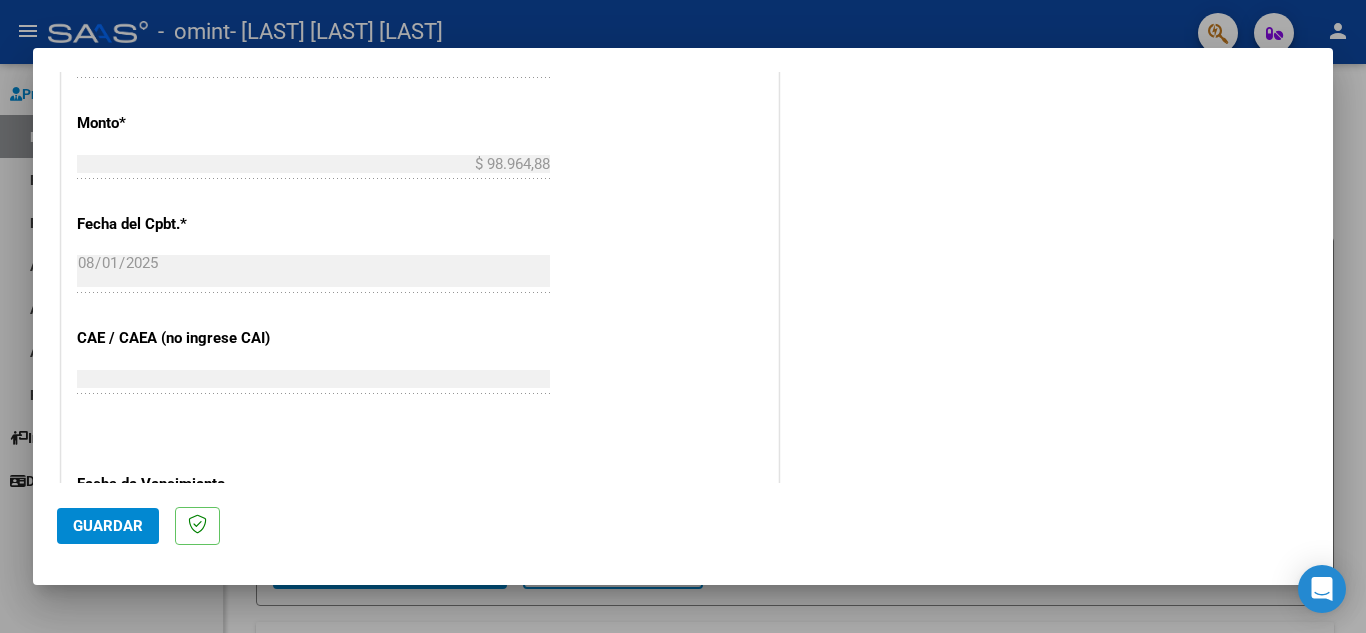 scroll, scrollTop: 1200, scrollLeft: 0, axis: vertical 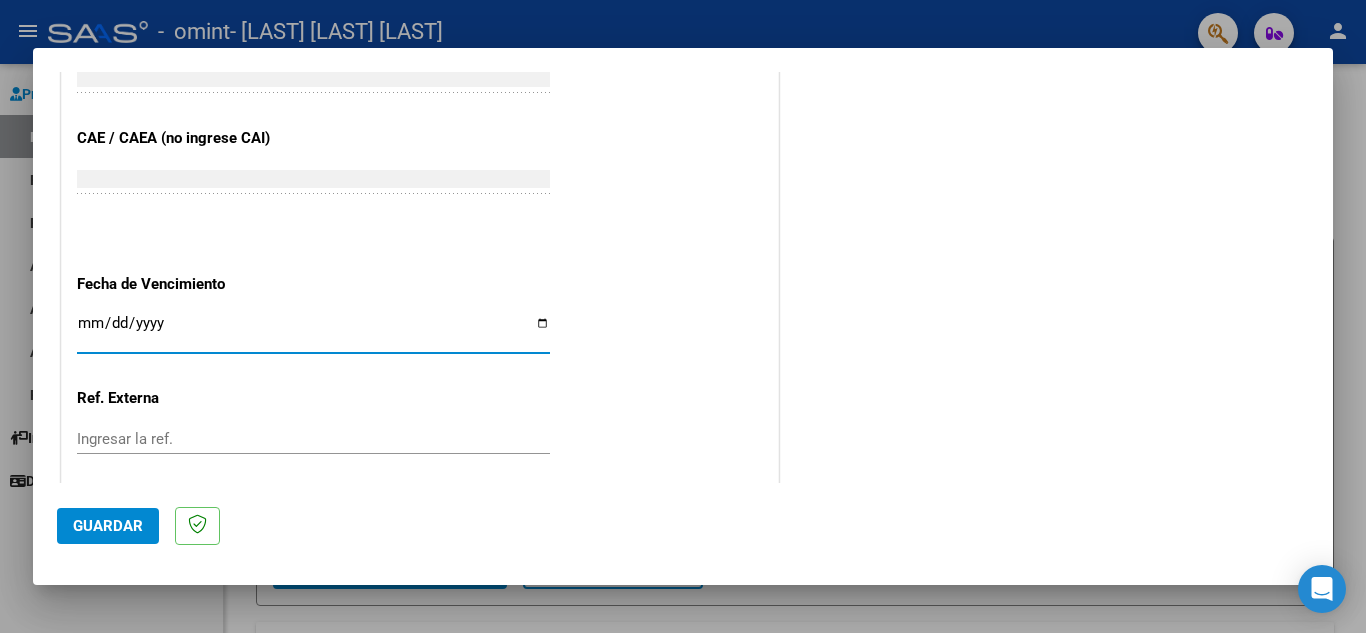 click on "Ingresar la fecha" at bounding box center (313, 331) 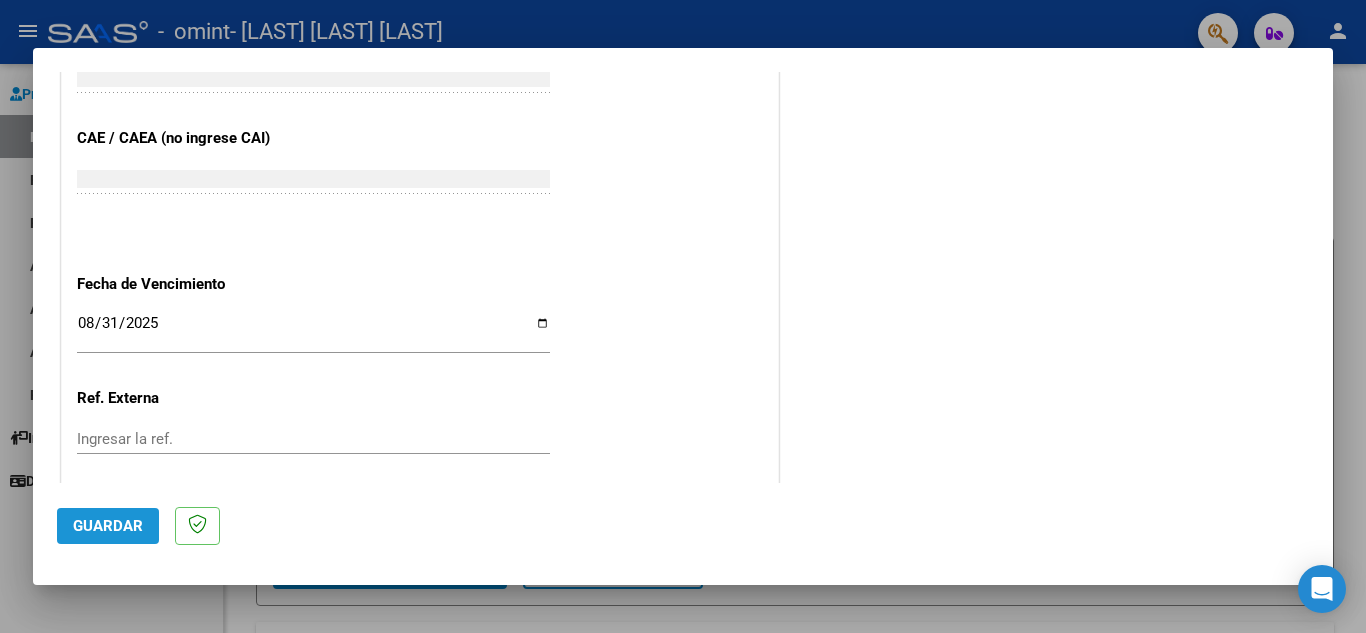 click on "Guardar" 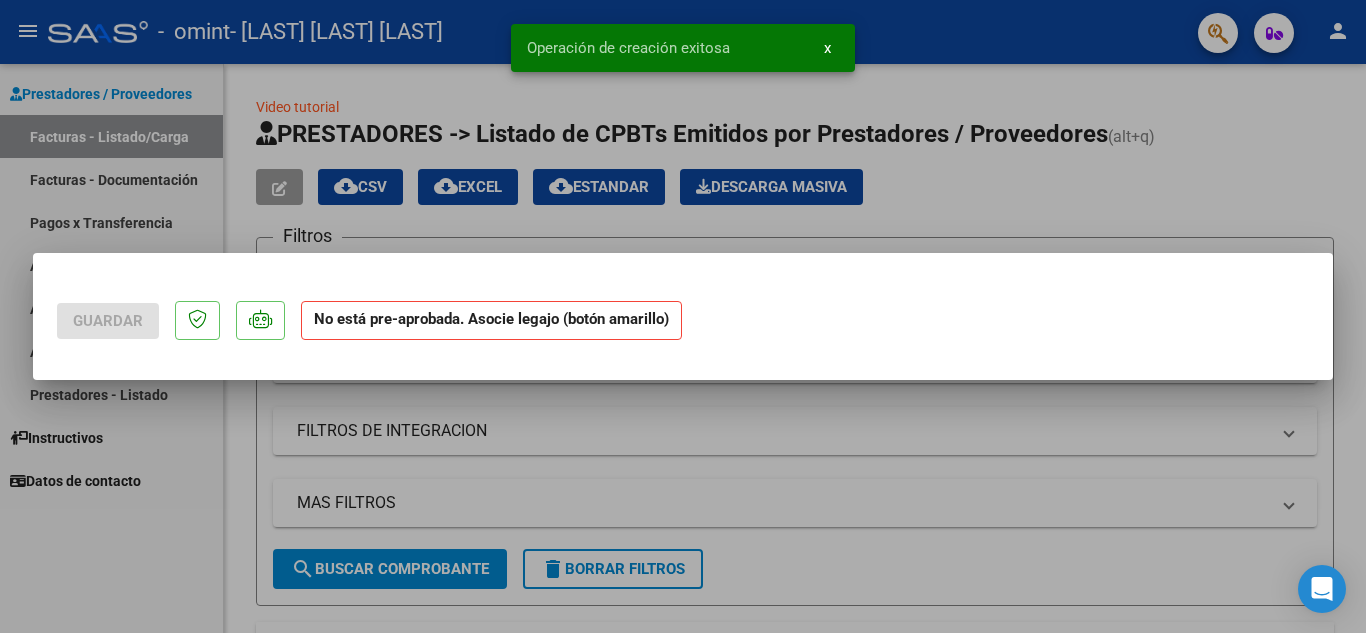 scroll, scrollTop: 0, scrollLeft: 0, axis: both 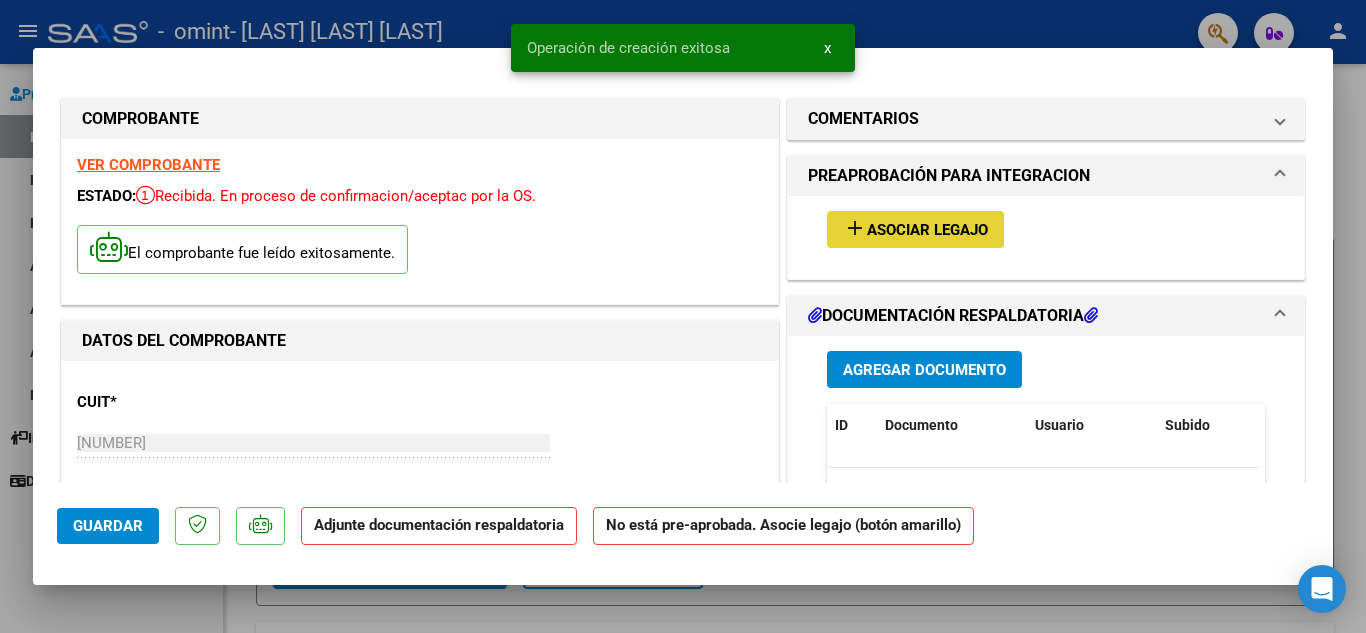 click on "Asociar Legajo" at bounding box center (927, 230) 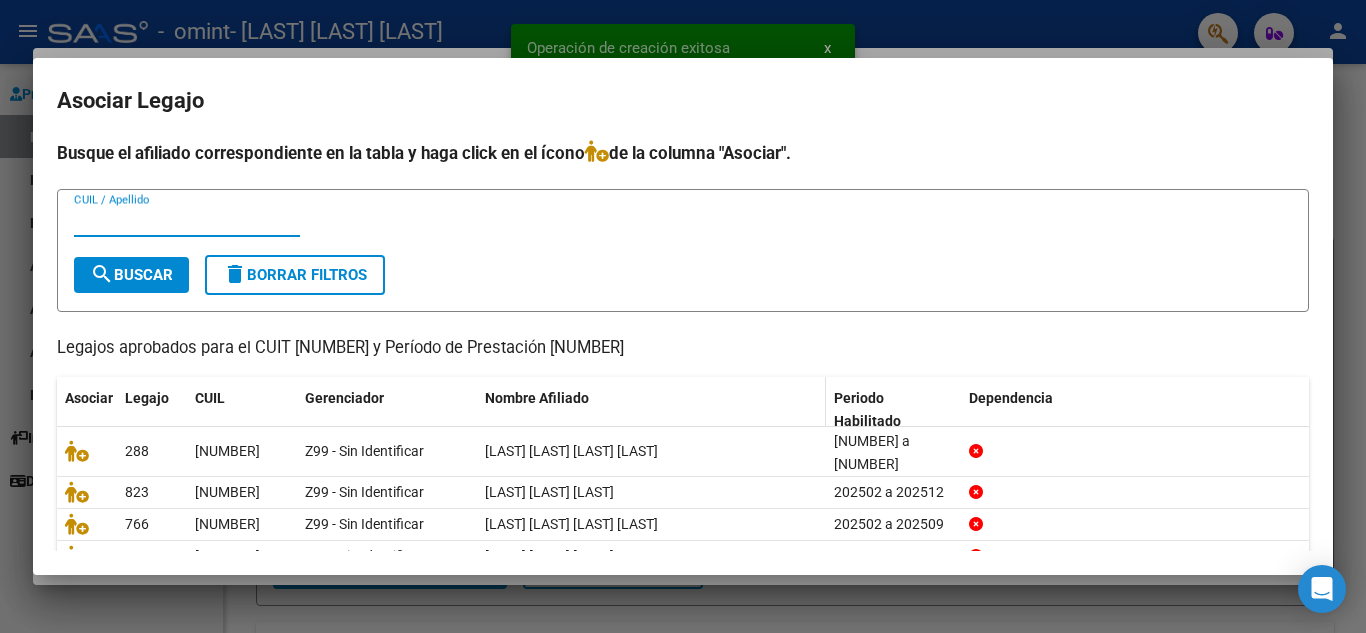 scroll, scrollTop: 100, scrollLeft: 0, axis: vertical 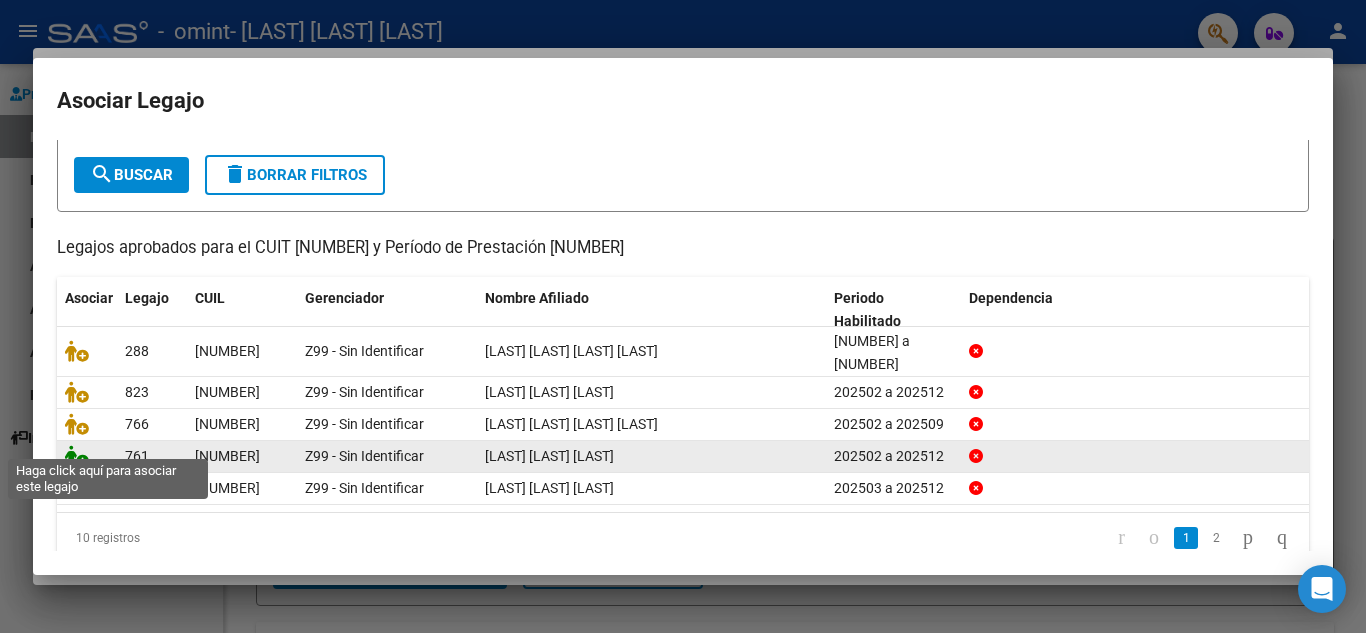 click 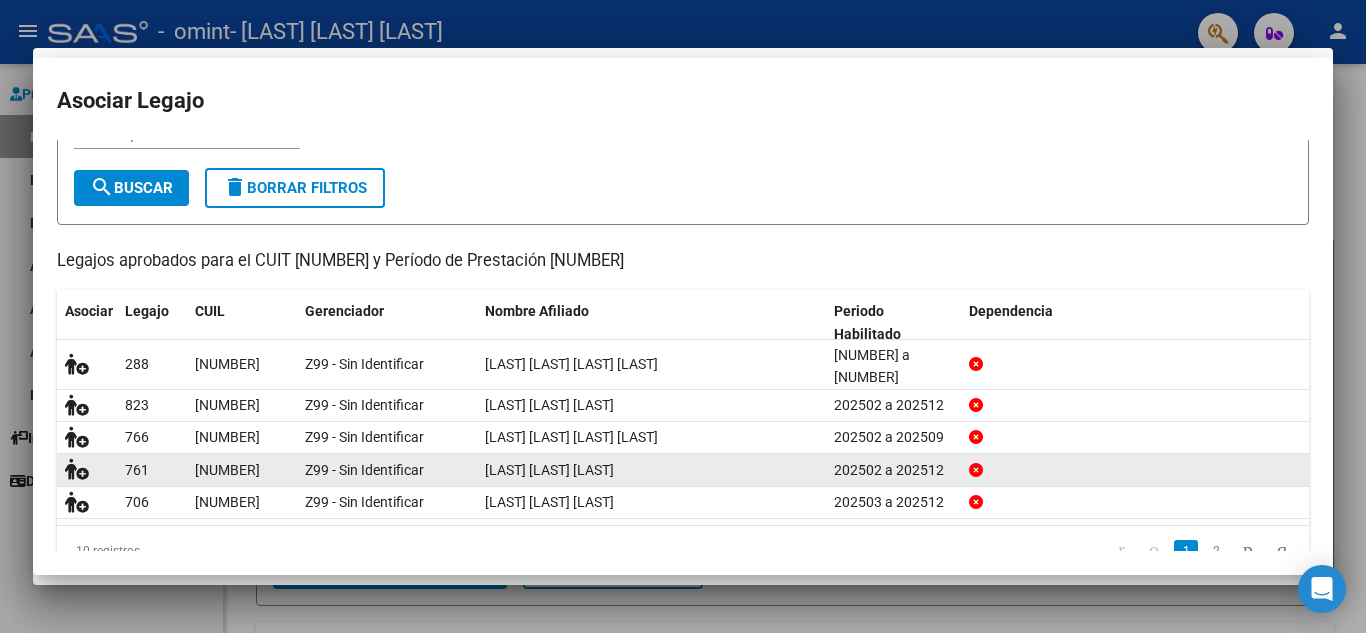 scroll, scrollTop: 0, scrollLeft: 0, axis: both 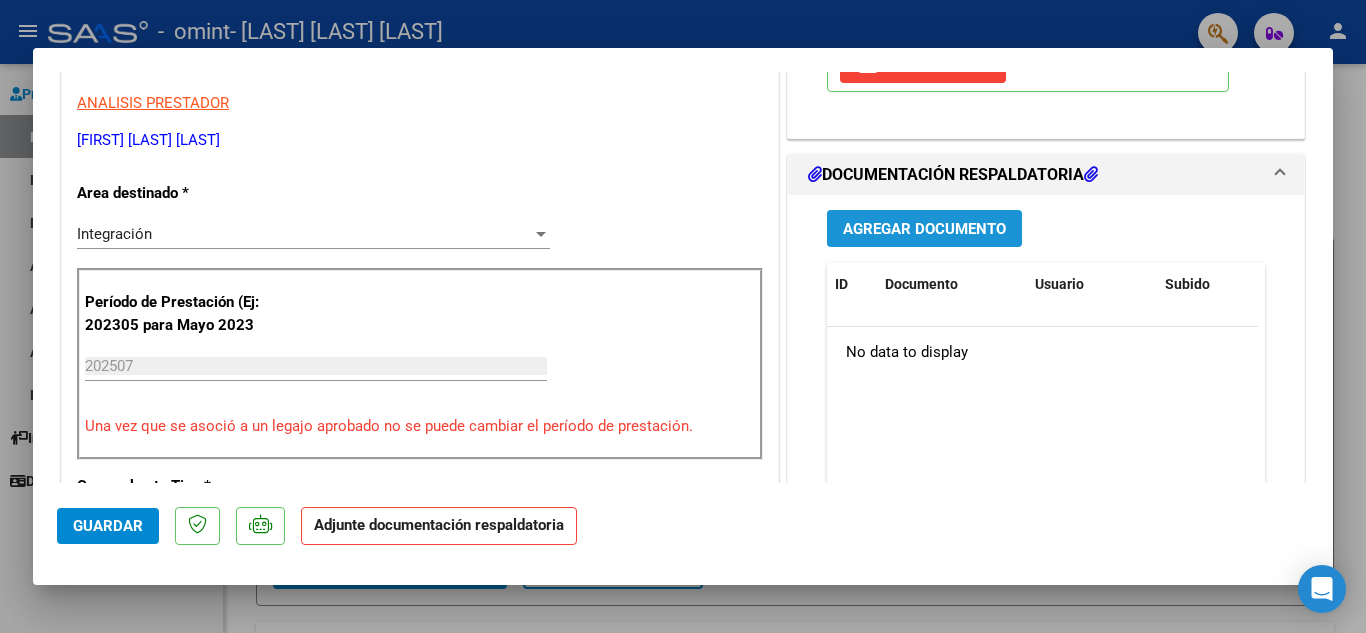 click on "Agregar Documento" at bounding box center (924, 229) 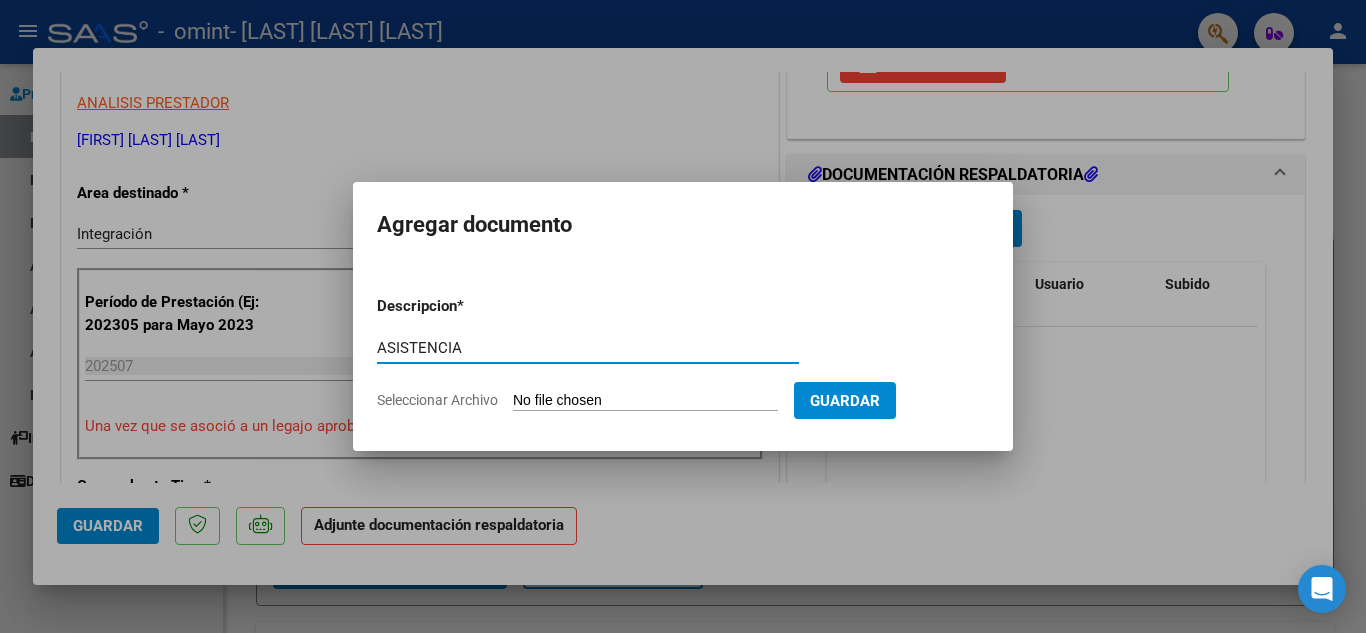 type on "ASISTENCIA" 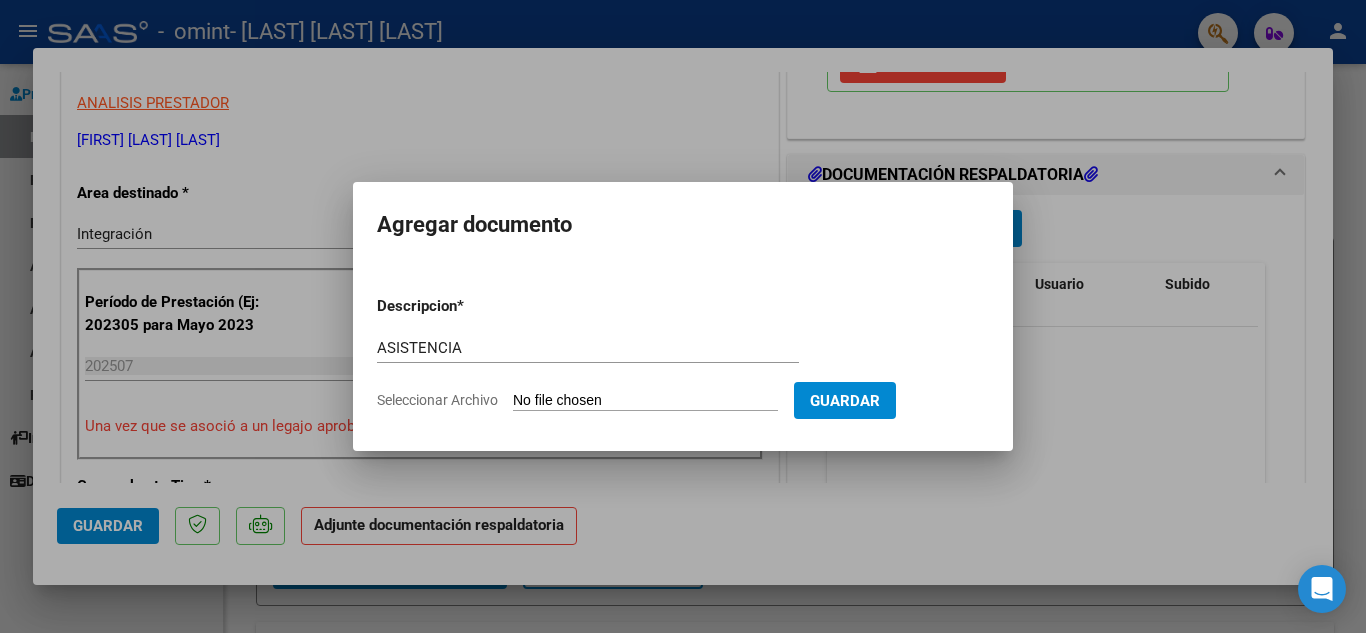 click on "Seleccionar Archivo" at bounding box center (645, 401) 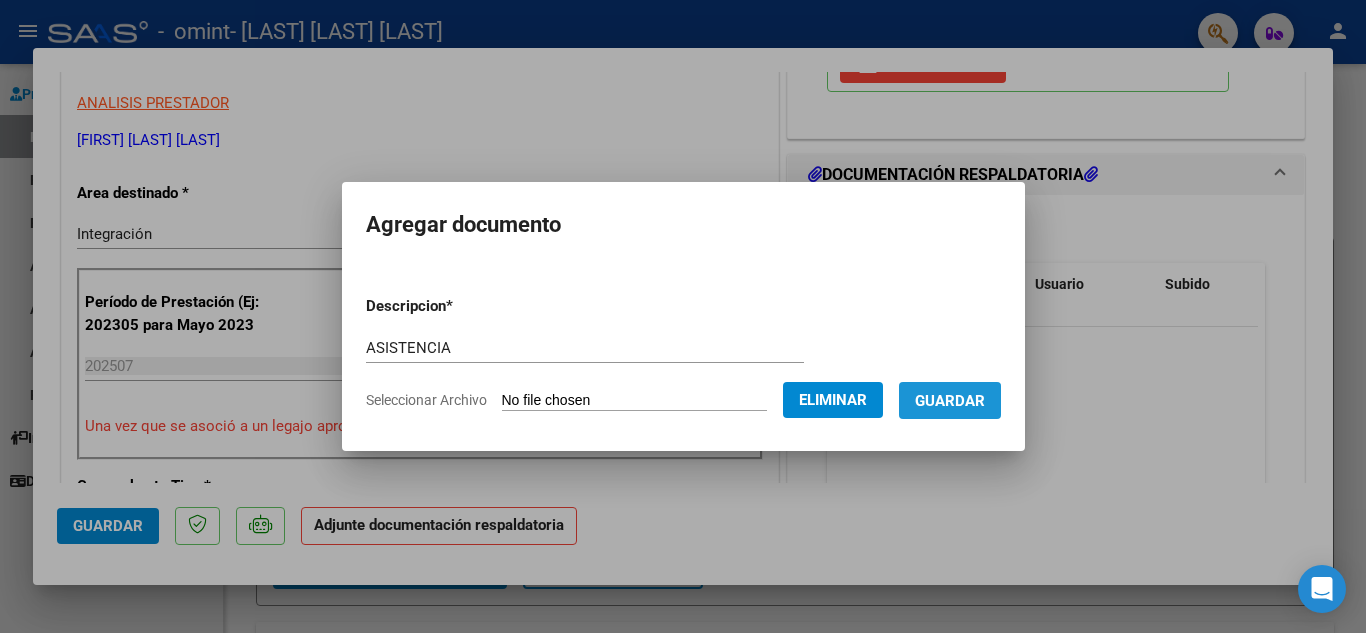 click on "Guardar" at bounding box center [950, 401] 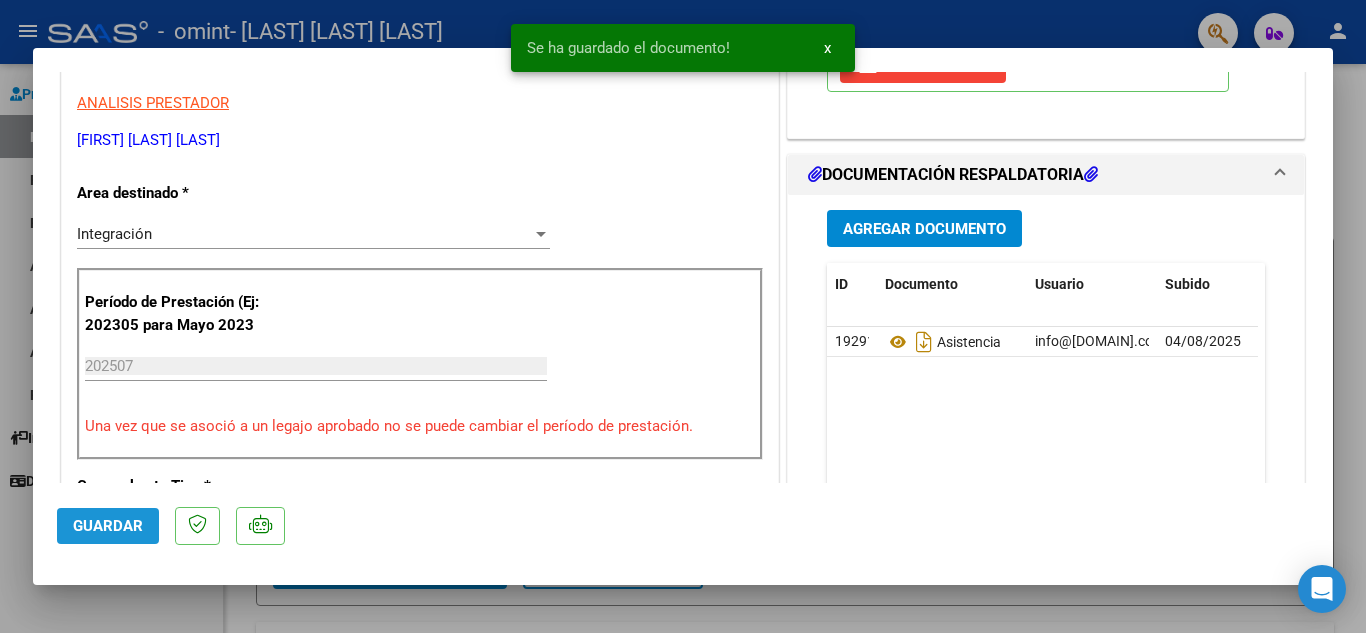 click on "Guardar" 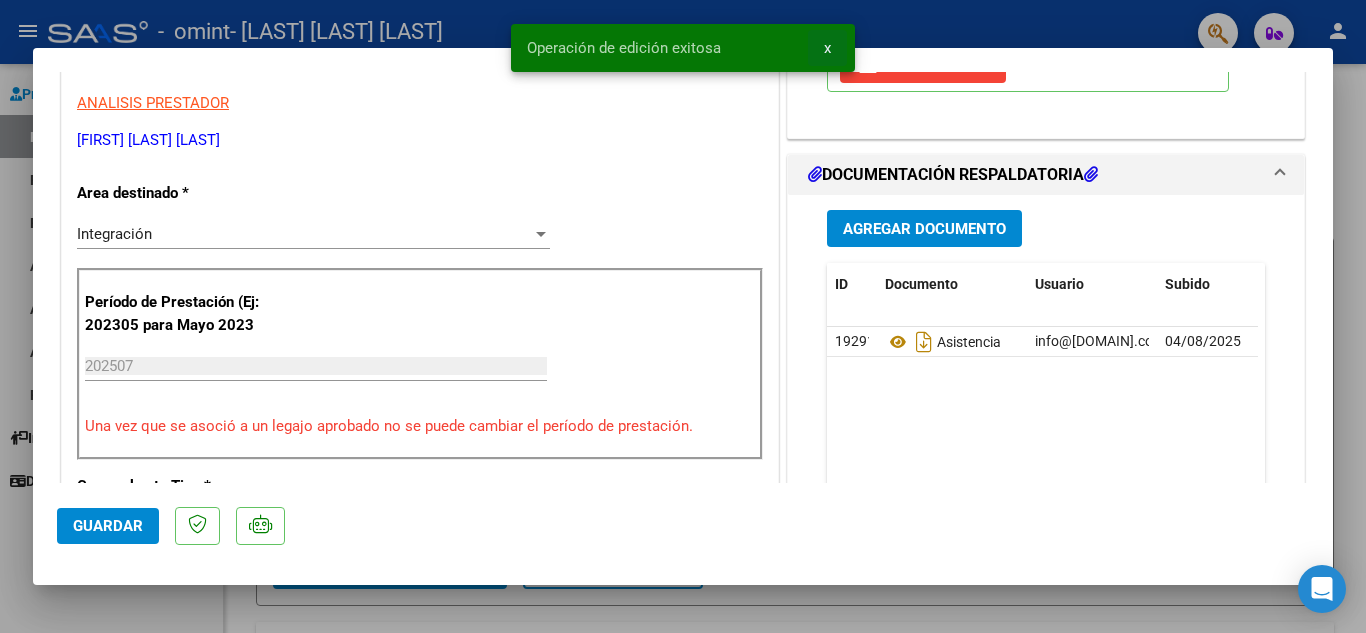click on "x" at bounding box center [827, 48] 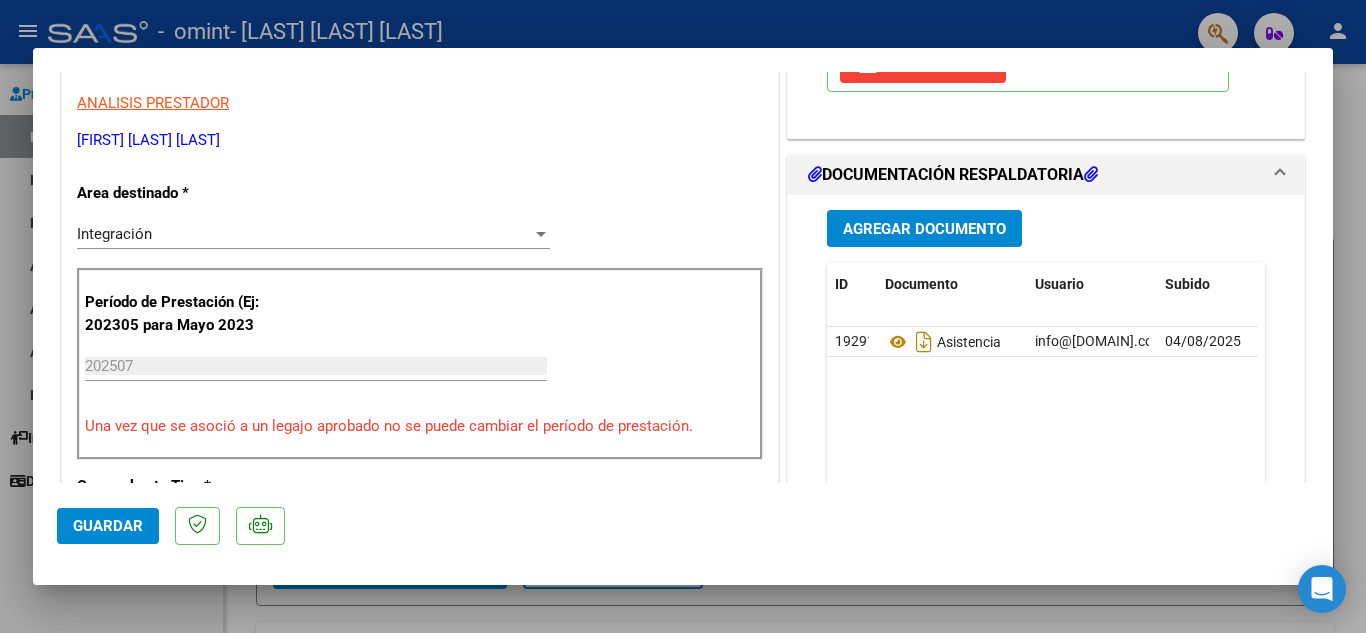 click at bounding box center [683, 316] 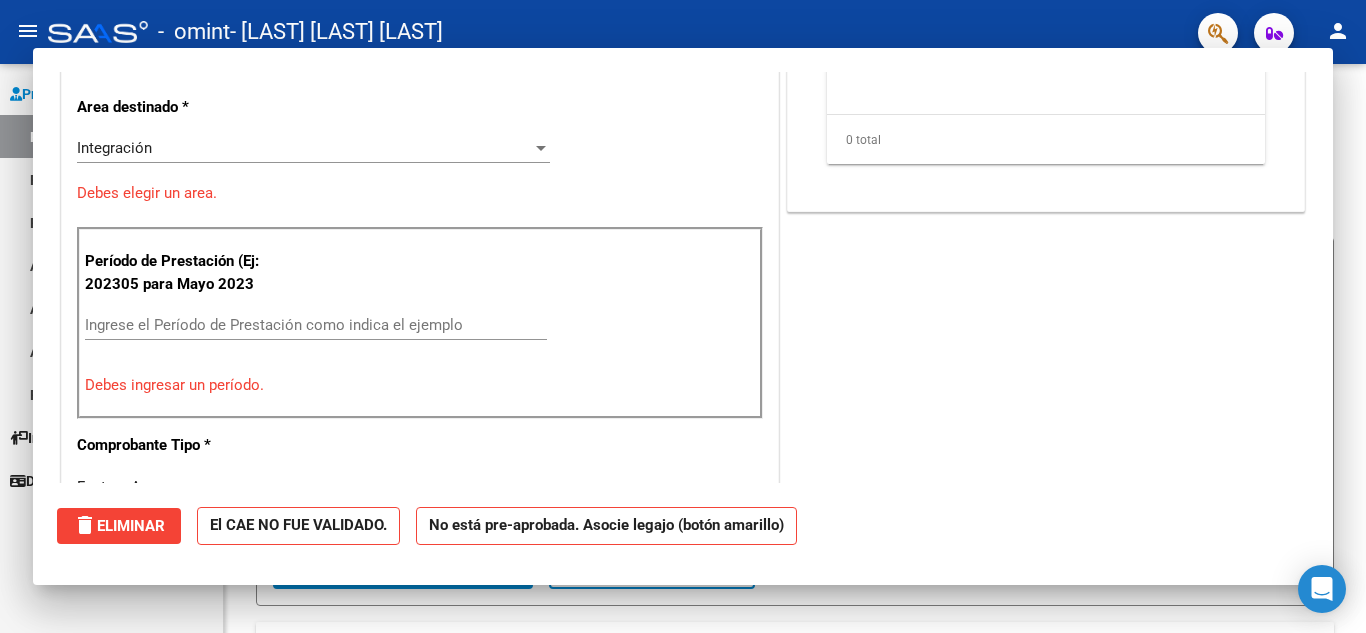scroll, scrollTop: 0, scrollLeft: 0, axis: both 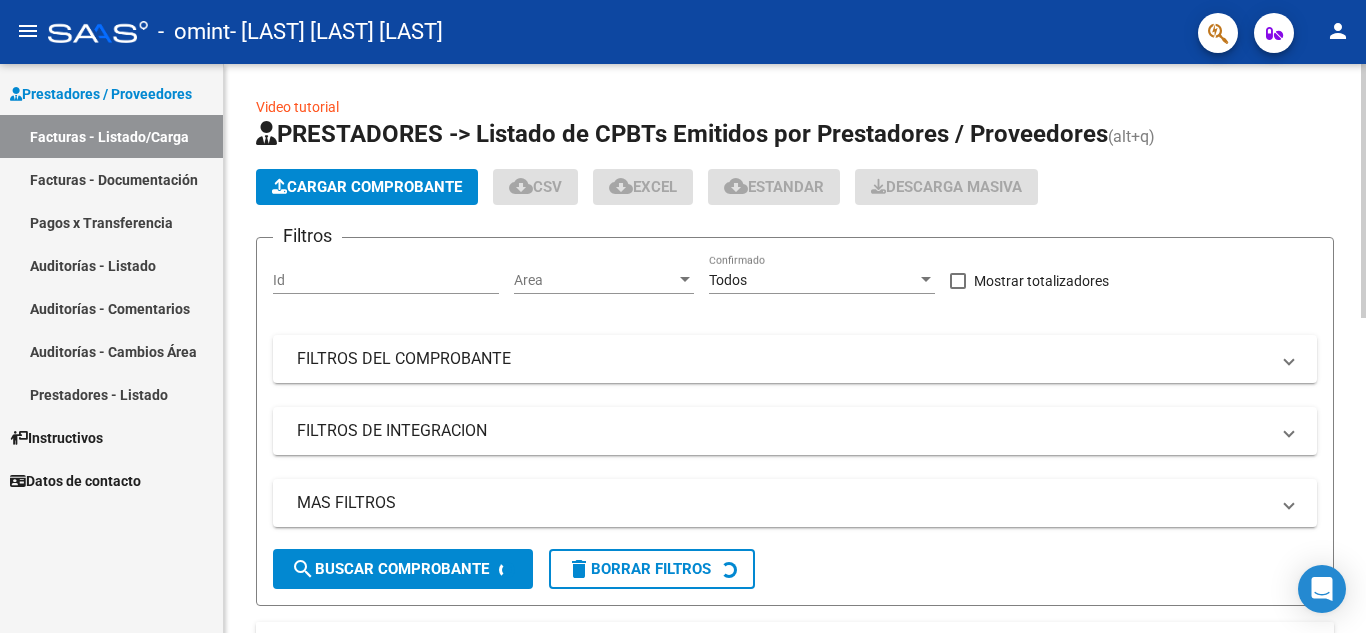 click on "Cargar Comprobante" 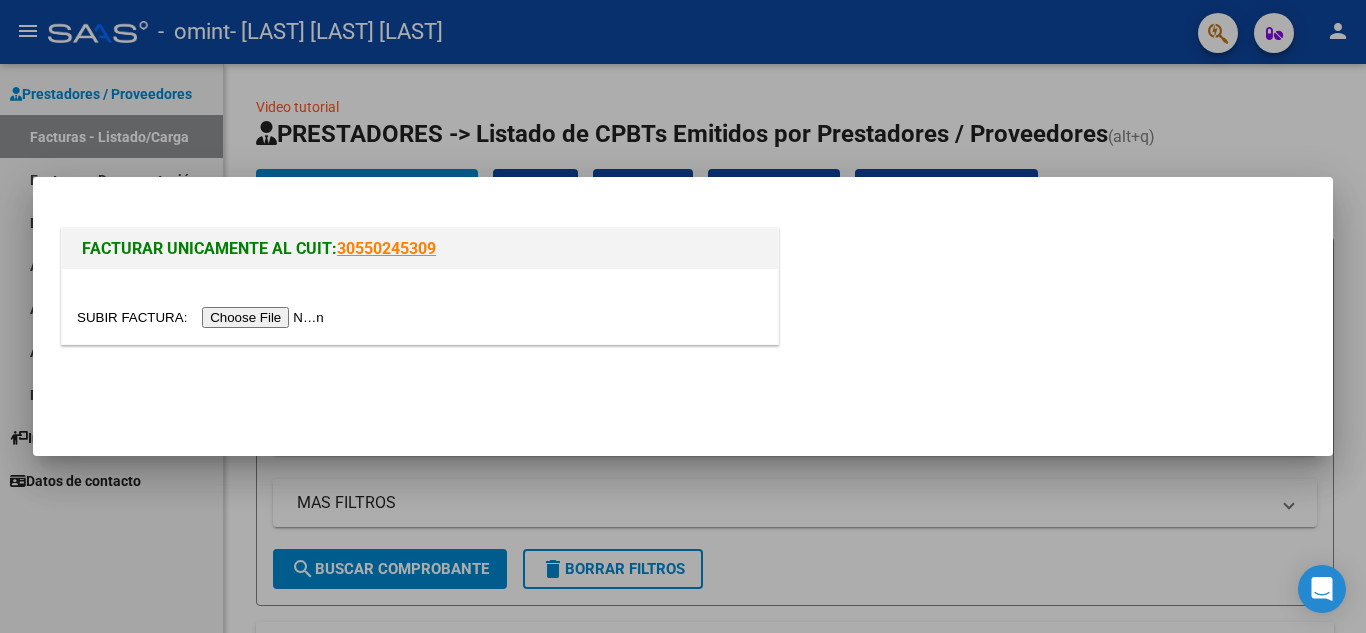click at bounding box center (203, 317) 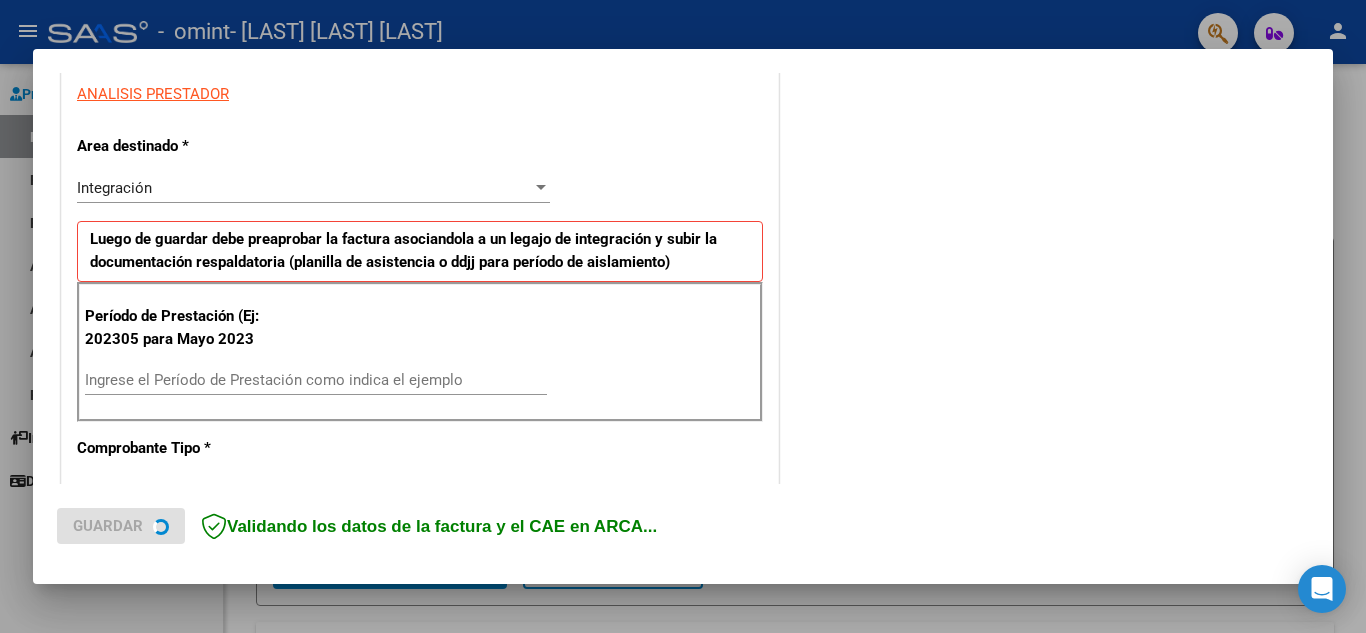 scroll, scrollTop: 400, scrollLeft: 0, axis: vertical 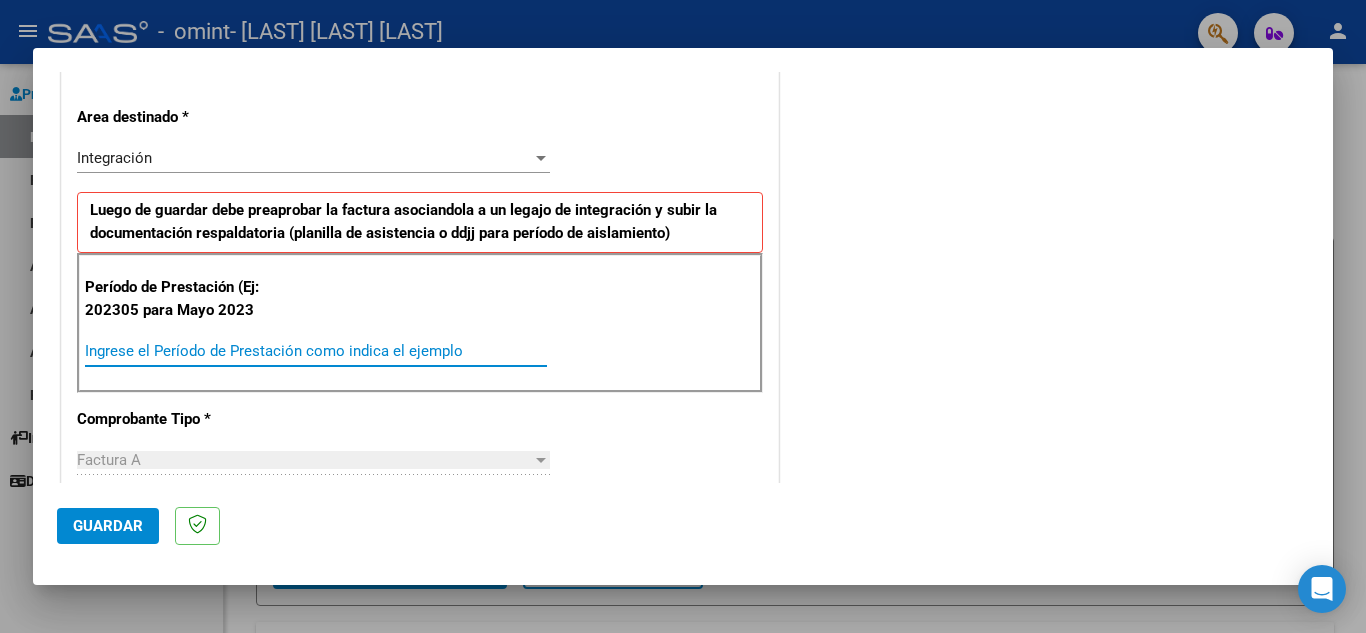 click on "Ingrese el Período de Prestación como indica el ejemplo" at bounding box center (316, 351) 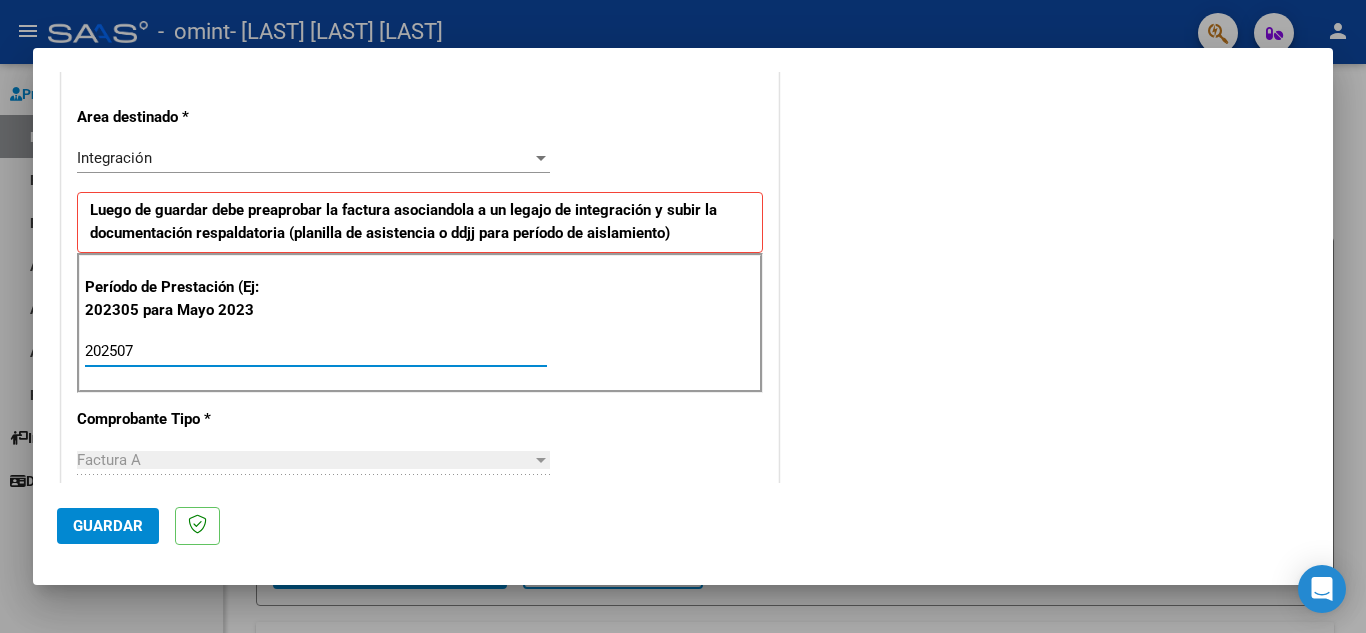 type on "202507" 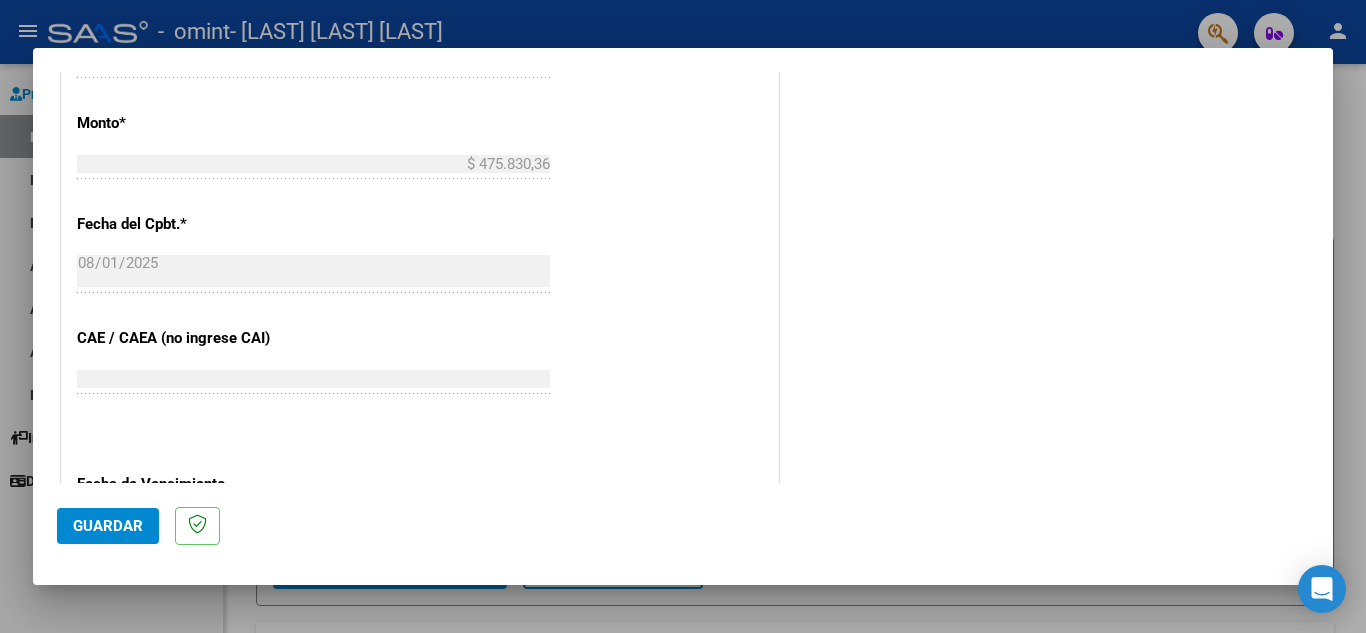 scroll, scrollTop: 1200, scrollLeft: 0, axis: vertical 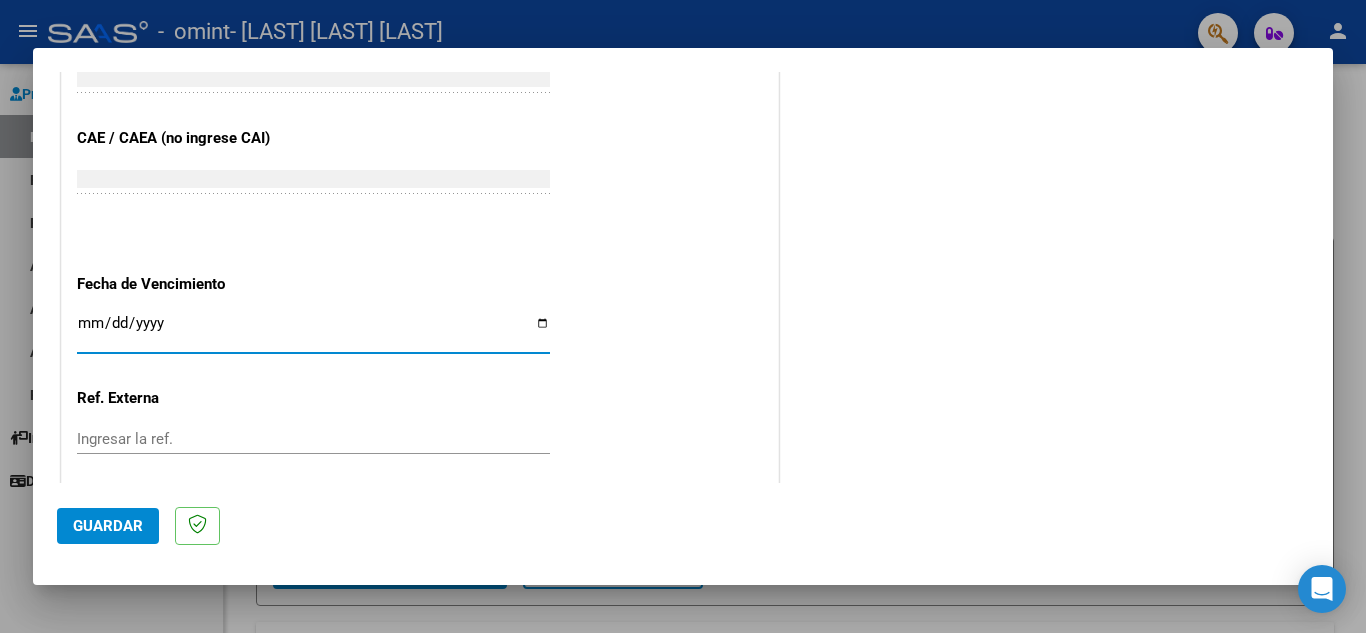 click on "Ingresar la fecha" at bounding box center [313, 331] 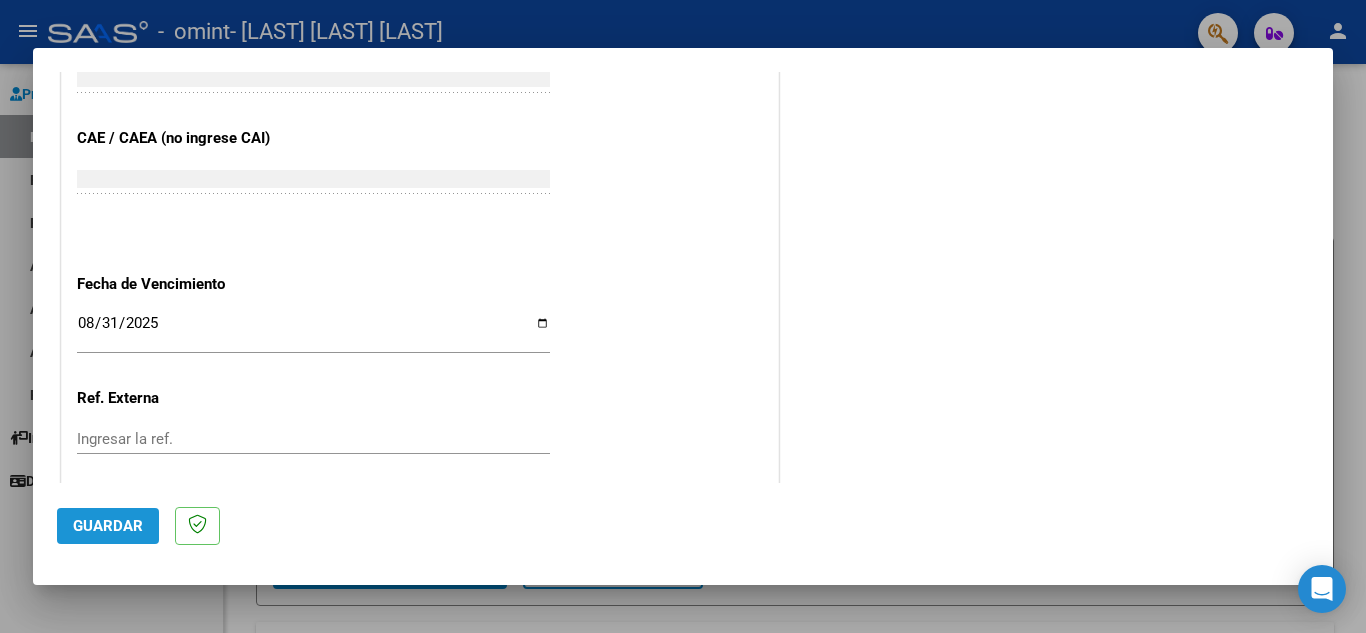 click on "Guardar" 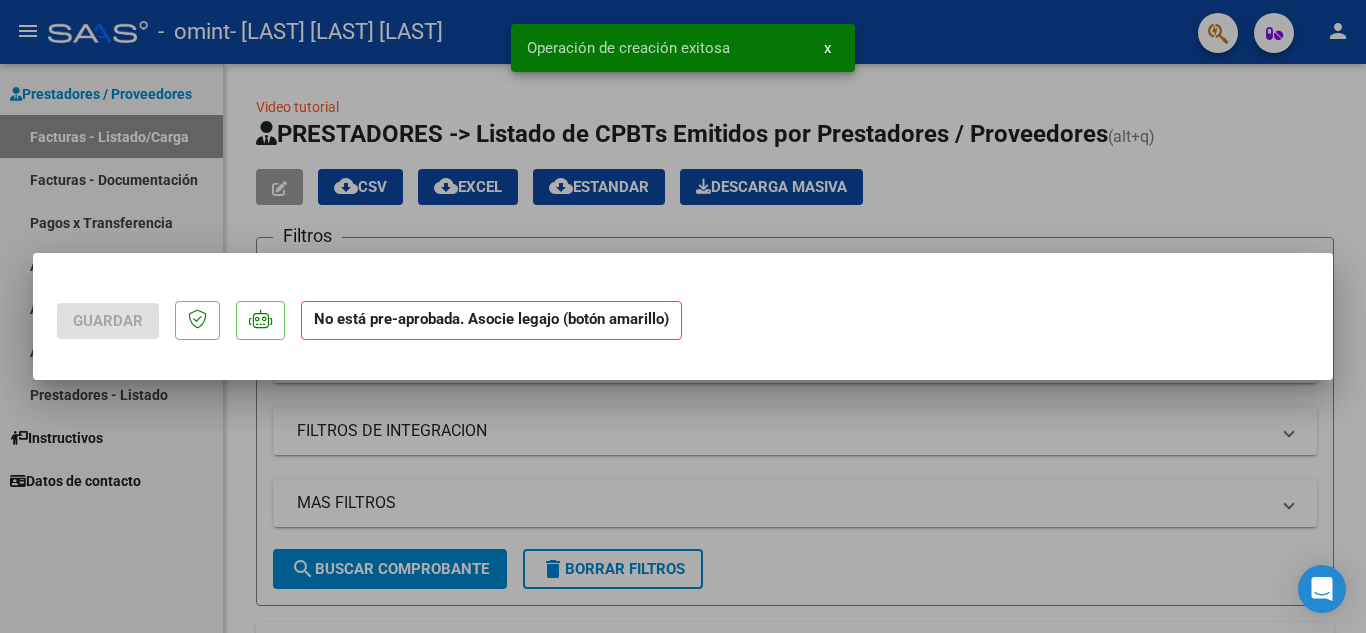 scroll, scrollTop: 0, scrollLeft: 0, axis: both 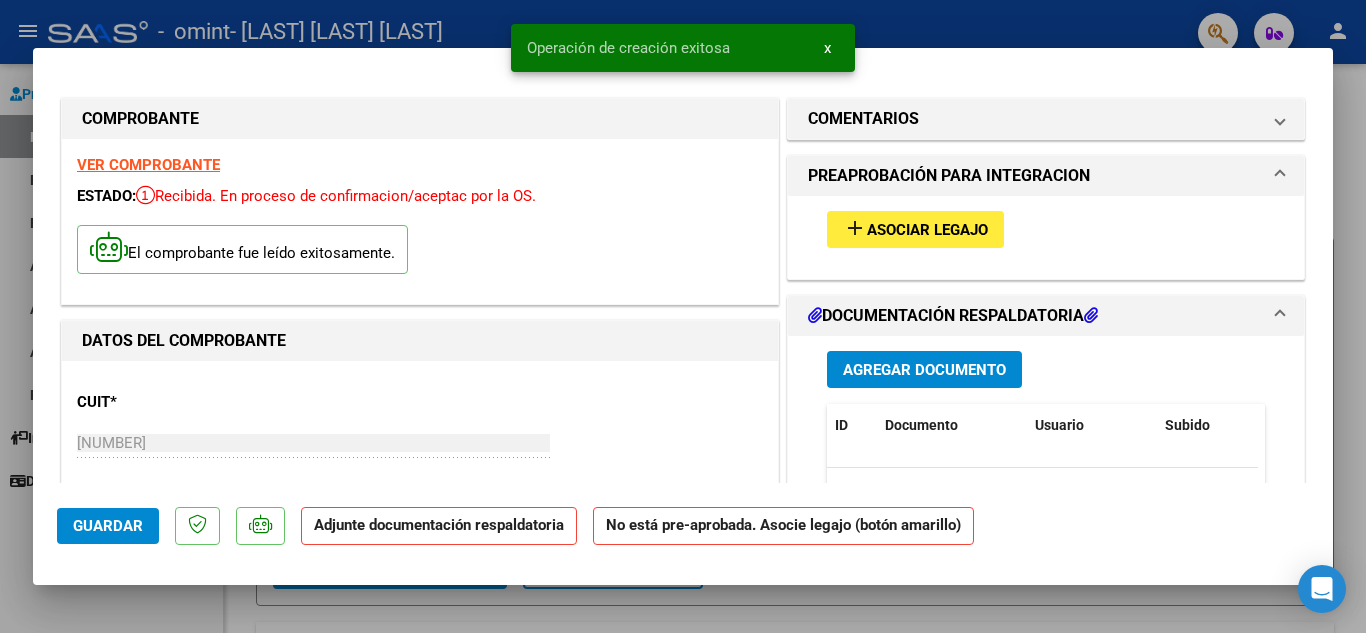 click on "Asociar Legajo" at bounding box center [927, 230] 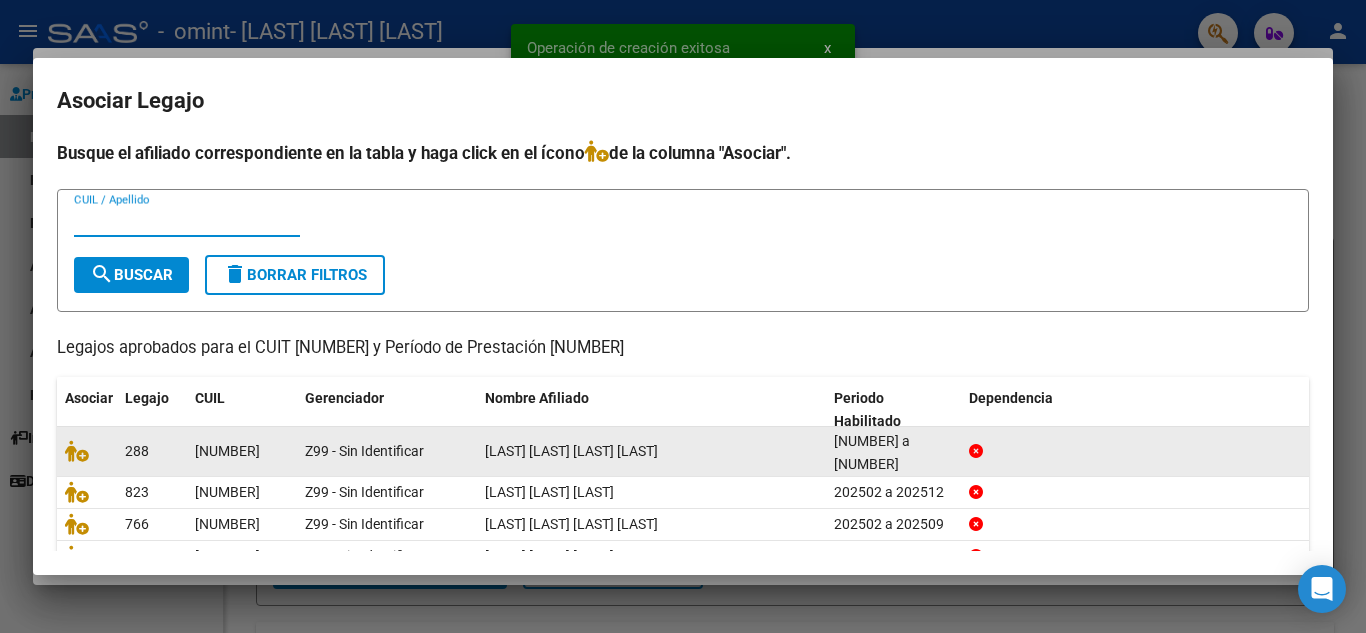 scroll, scrollTop: 115, scrollLeft: 0, axis: vertical 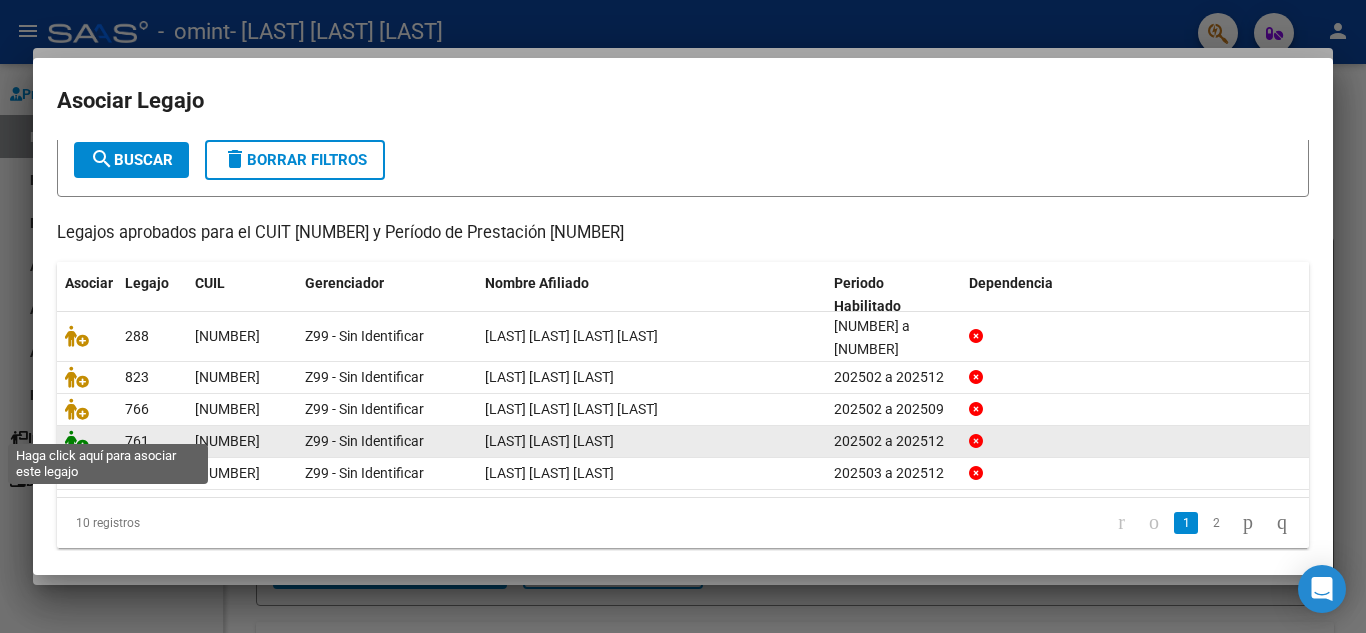 click 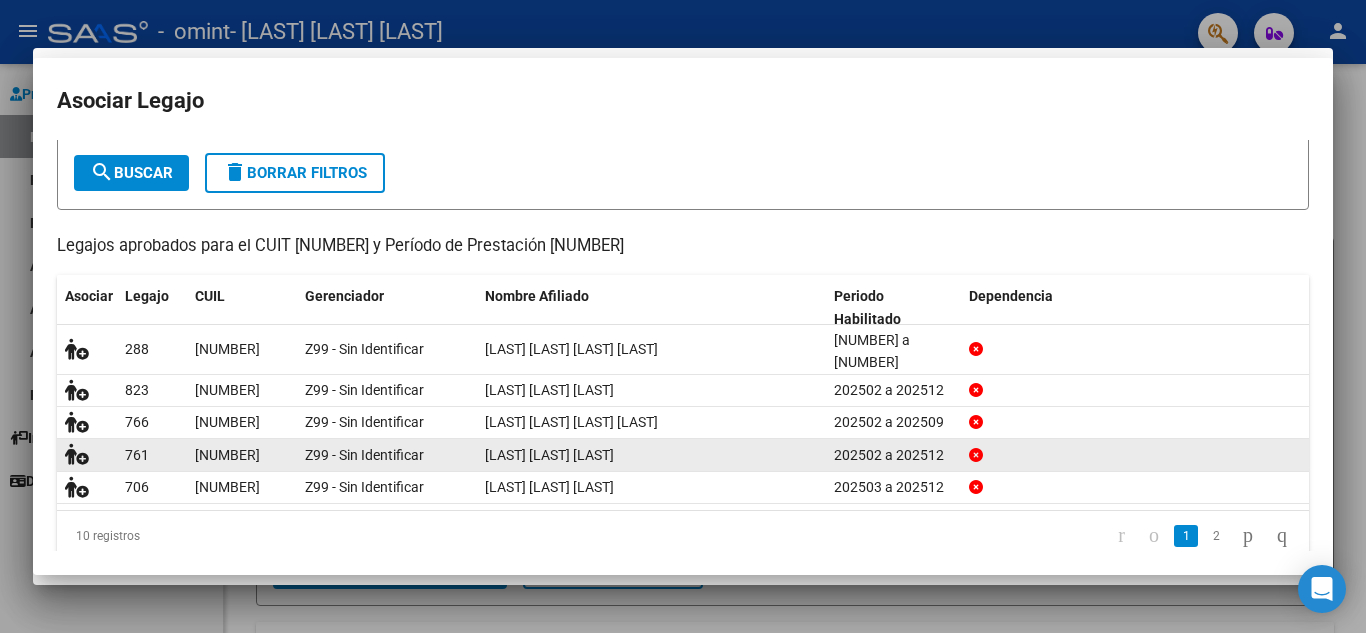 scroll, scrollTop: 0, scrollLeft: 0, axis: both 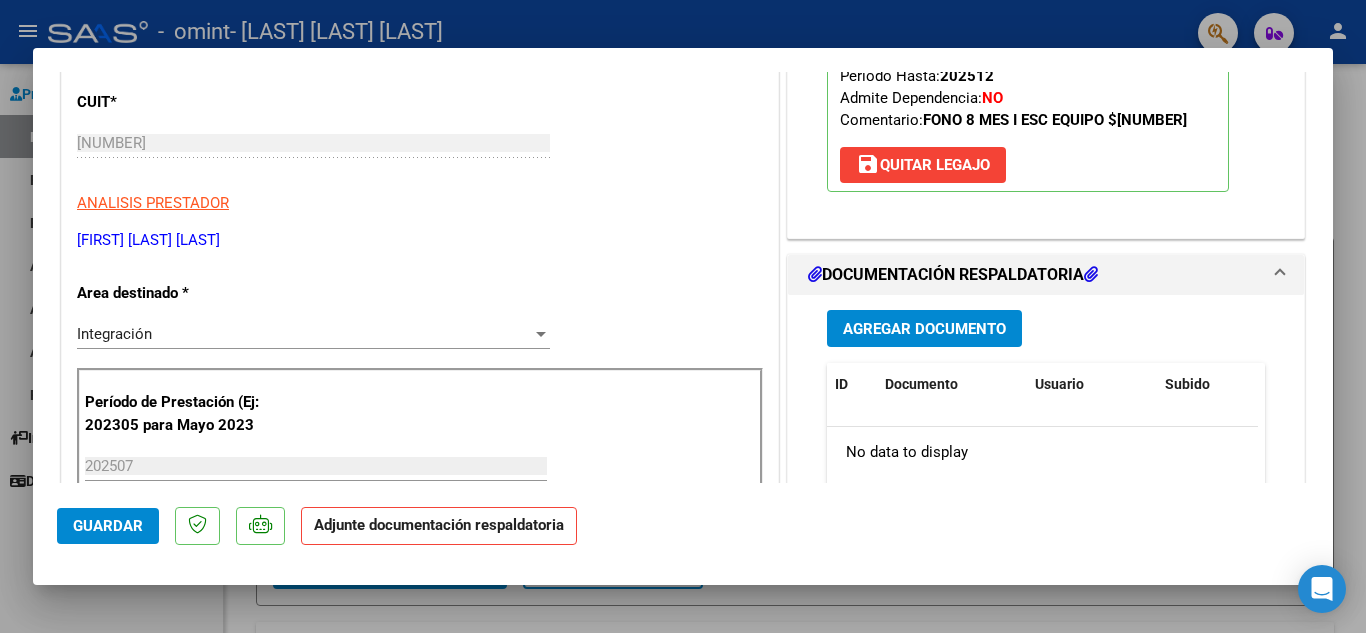 click on "Agregar Documento" at bounding box center (924, 329) 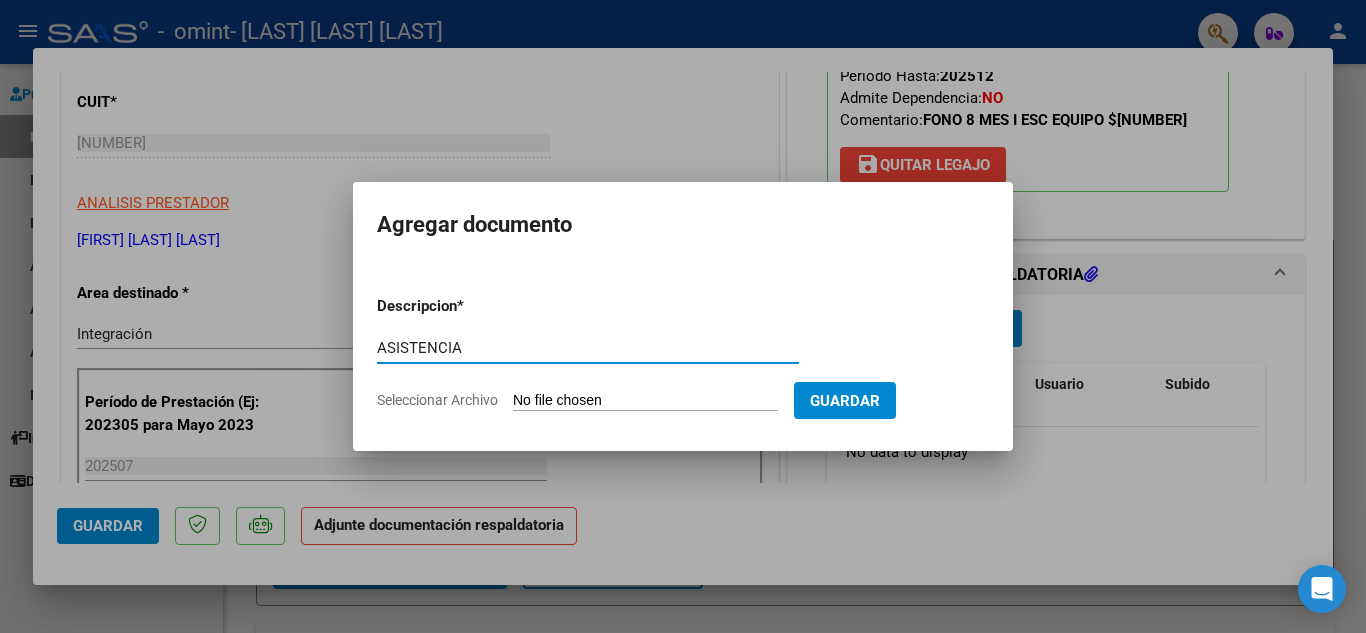 type on "ASISTENCIA" 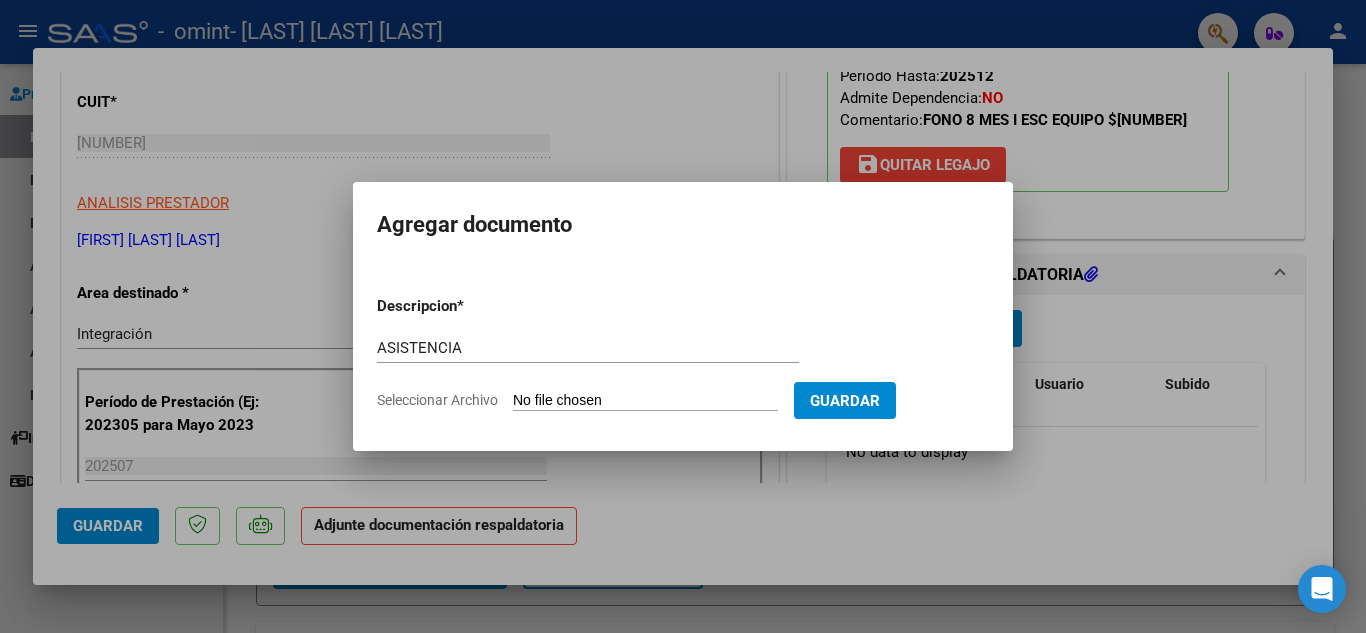 type on "C:\fakepath\asistencia Oliva integración (3).pdf" 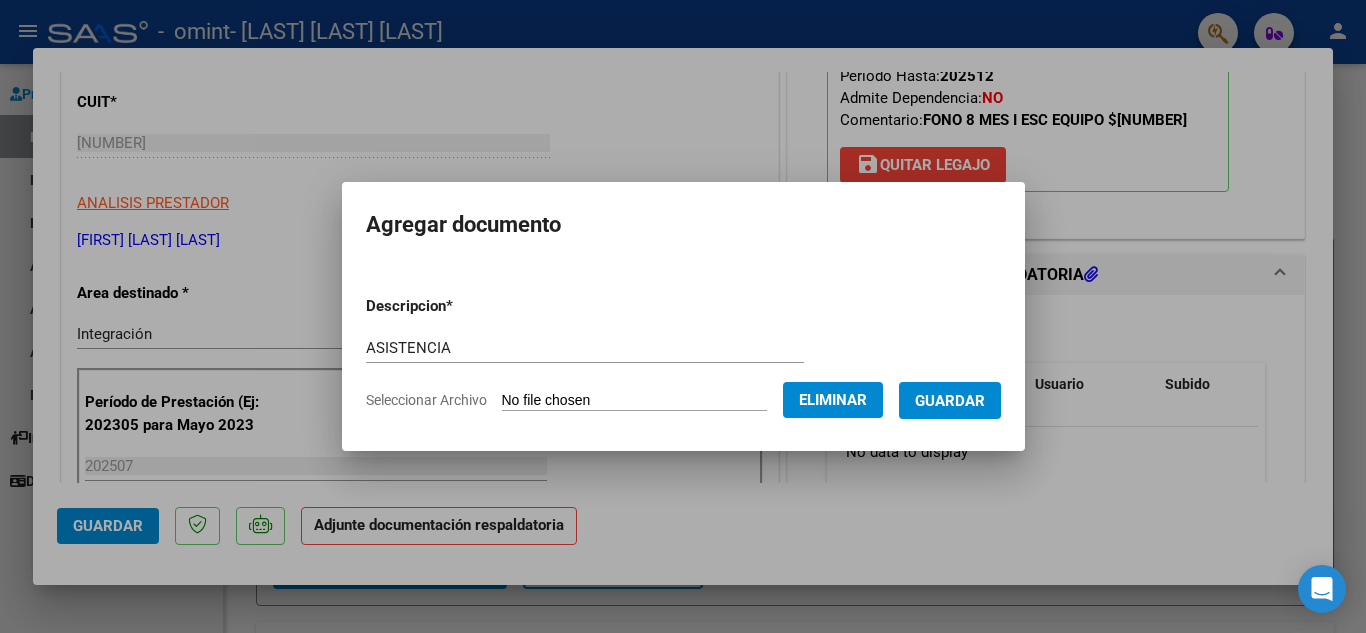 click on "Guardar" at bounding box center (950, 401) 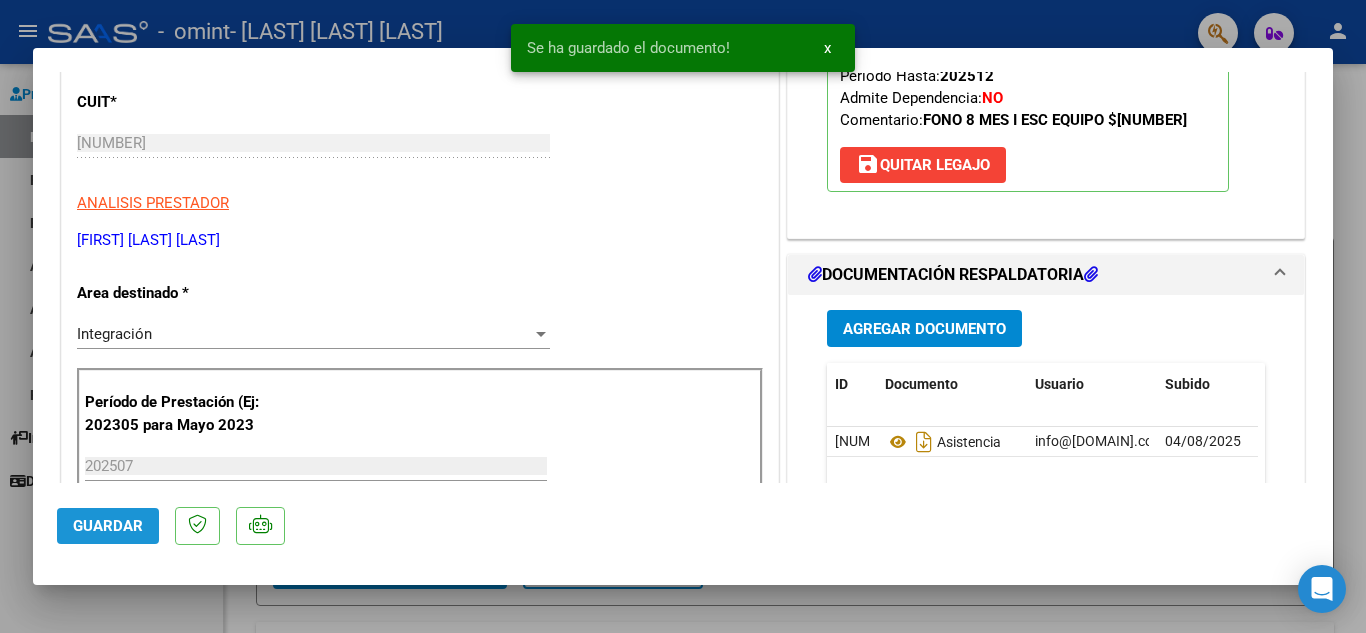 click on "Guardar" 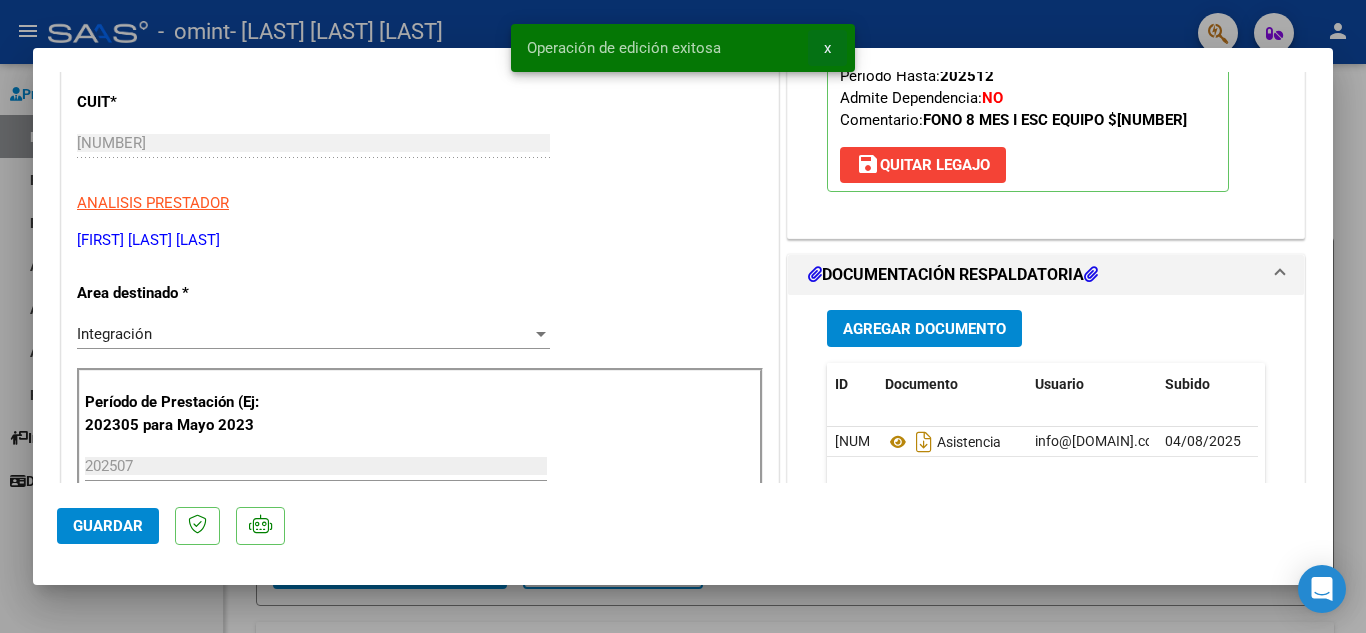 click on "x" at bounding box center (827, 48) 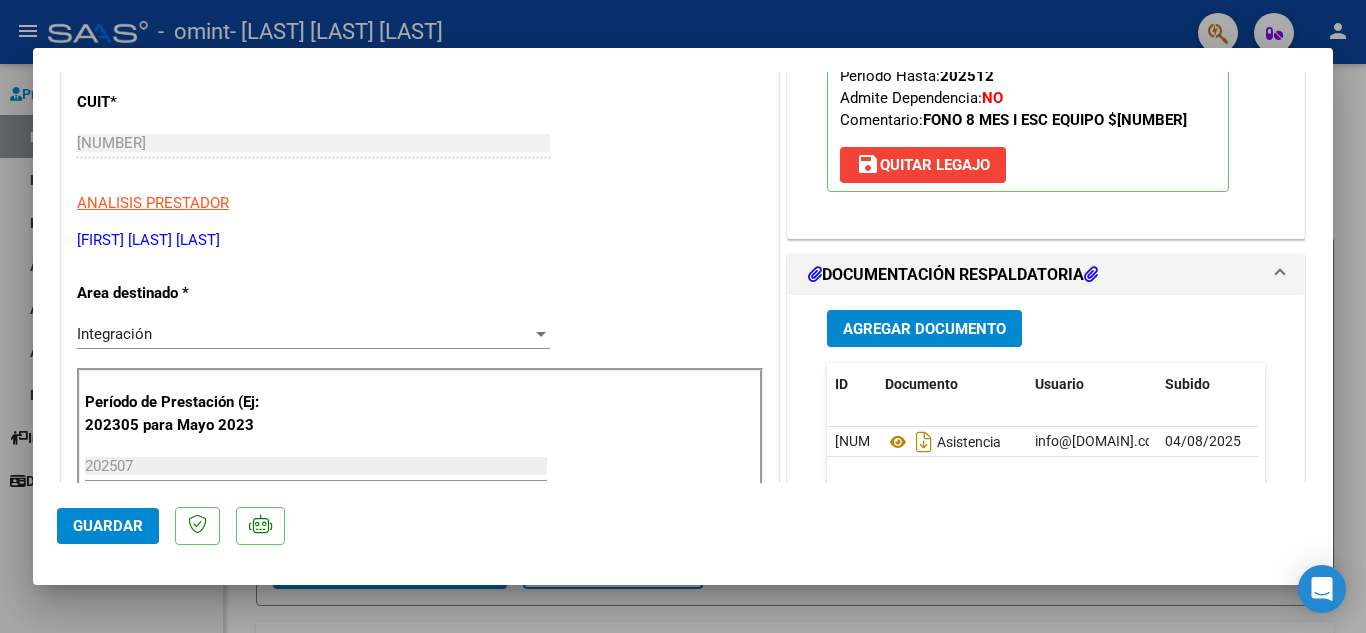 click at bounding box center (683, 316) 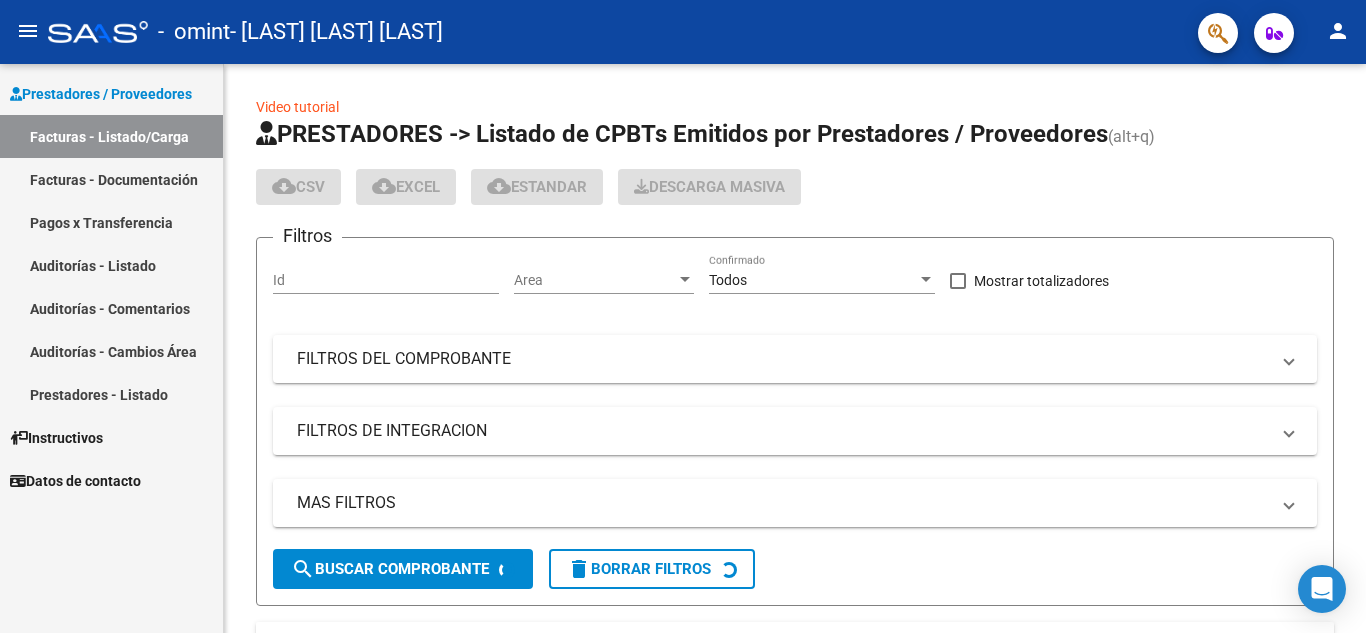 click on "person" 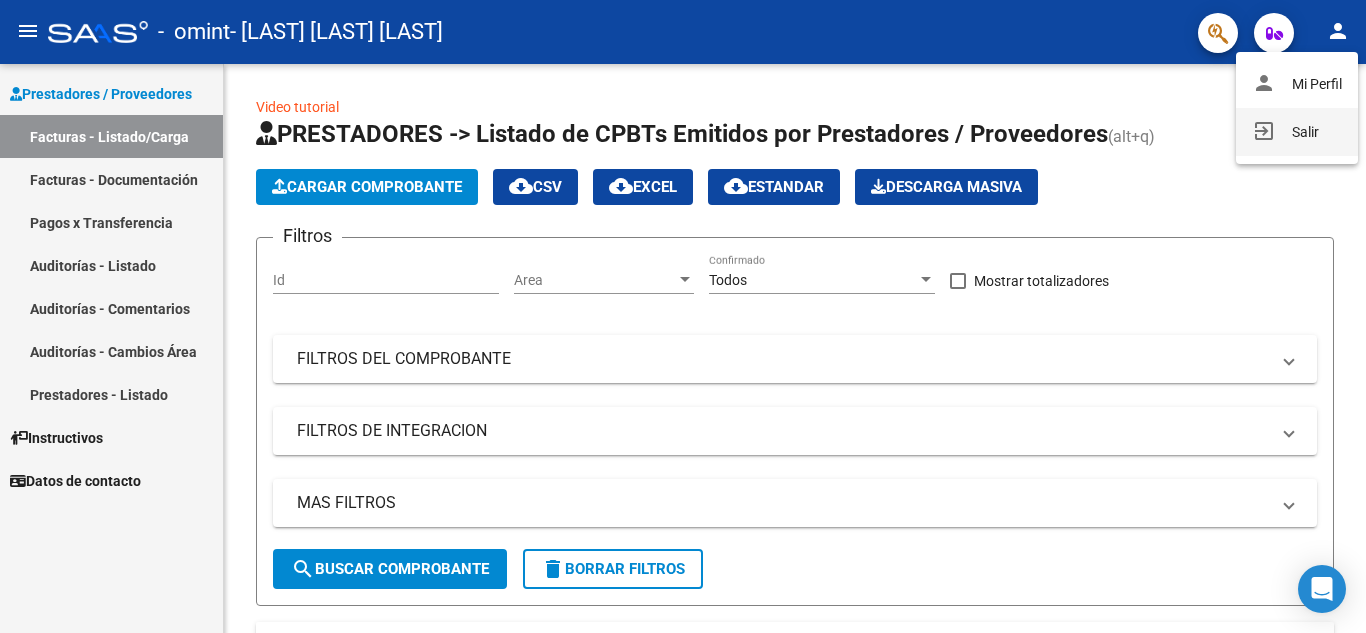 click on "exit_to_app  Salir" at bounding box center (1297, 132) 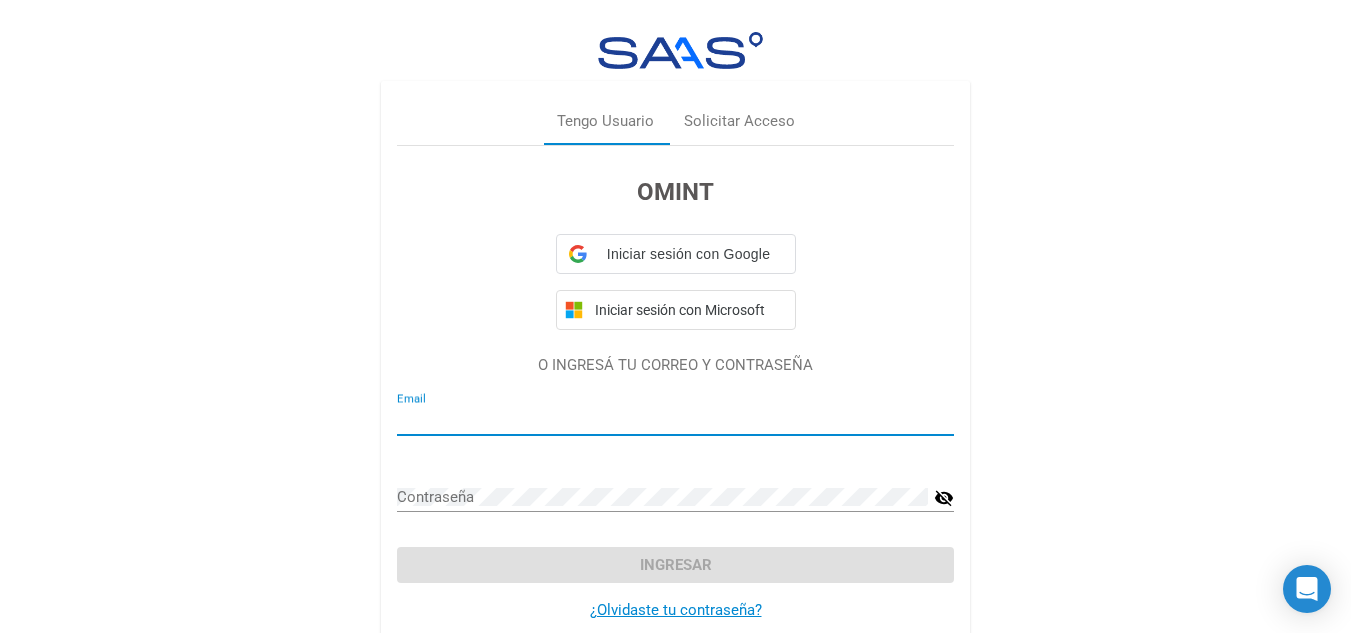 type on "info@[DOMAIN].com.ar" 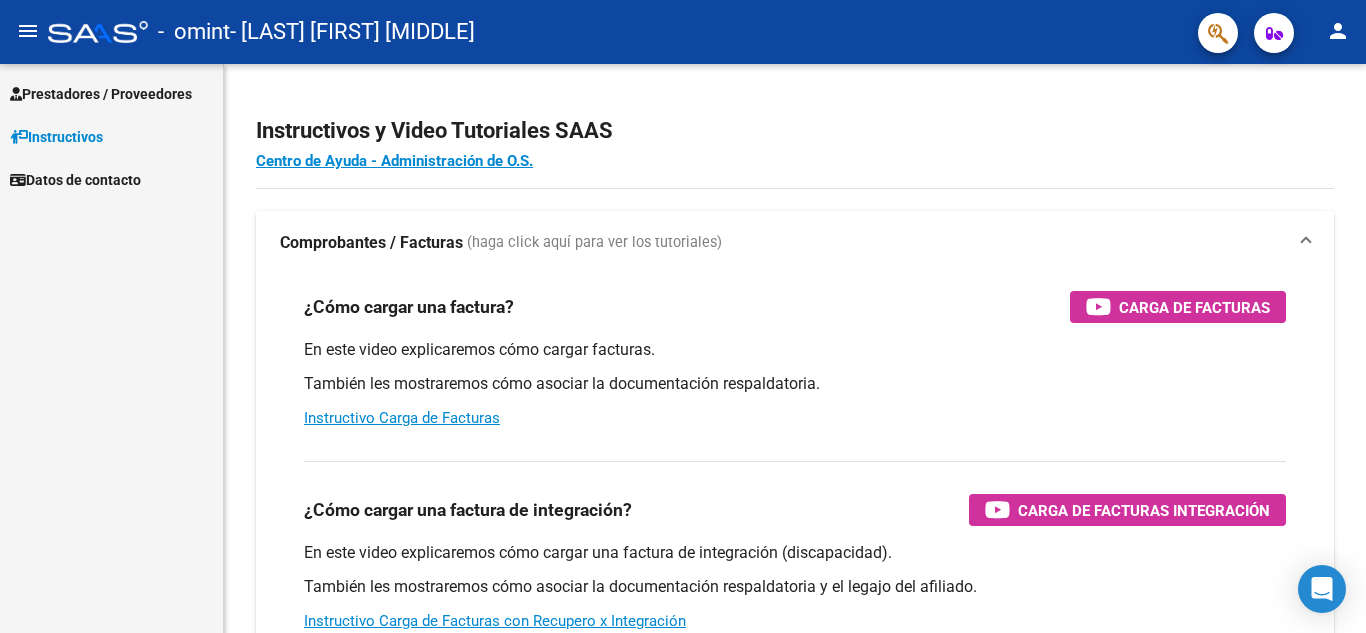 scroll, scrollTop: 0, scrollLeft: 0, axis: both 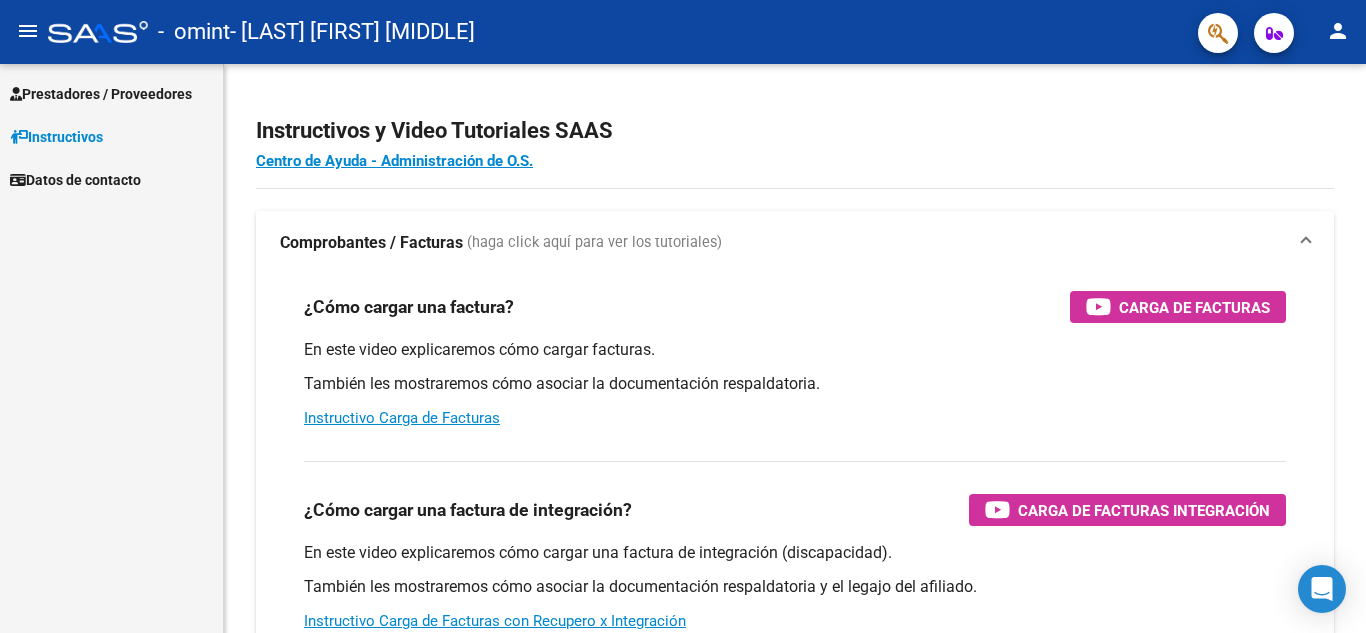 click on "Prestadores / Proveedores" at bounding box center [101, 94] 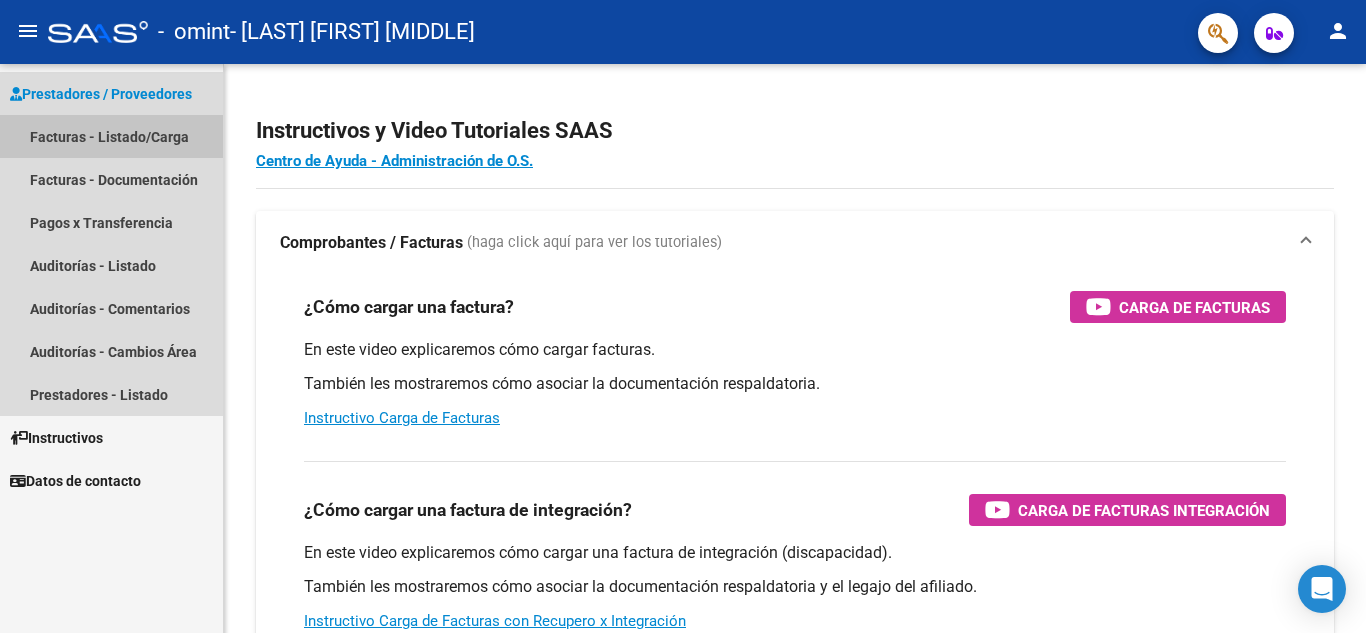 click on "Facturas - Listado/Carga" at bounding box center [111, 136] 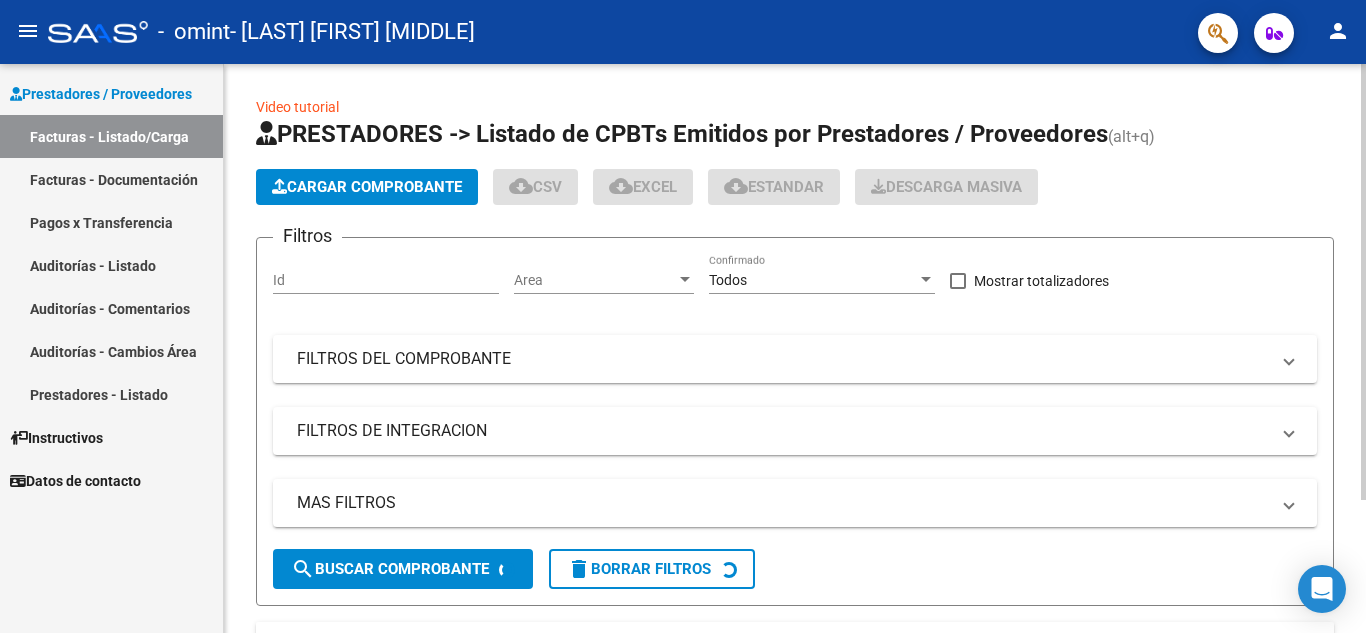 click on "Cargar Comprobante" 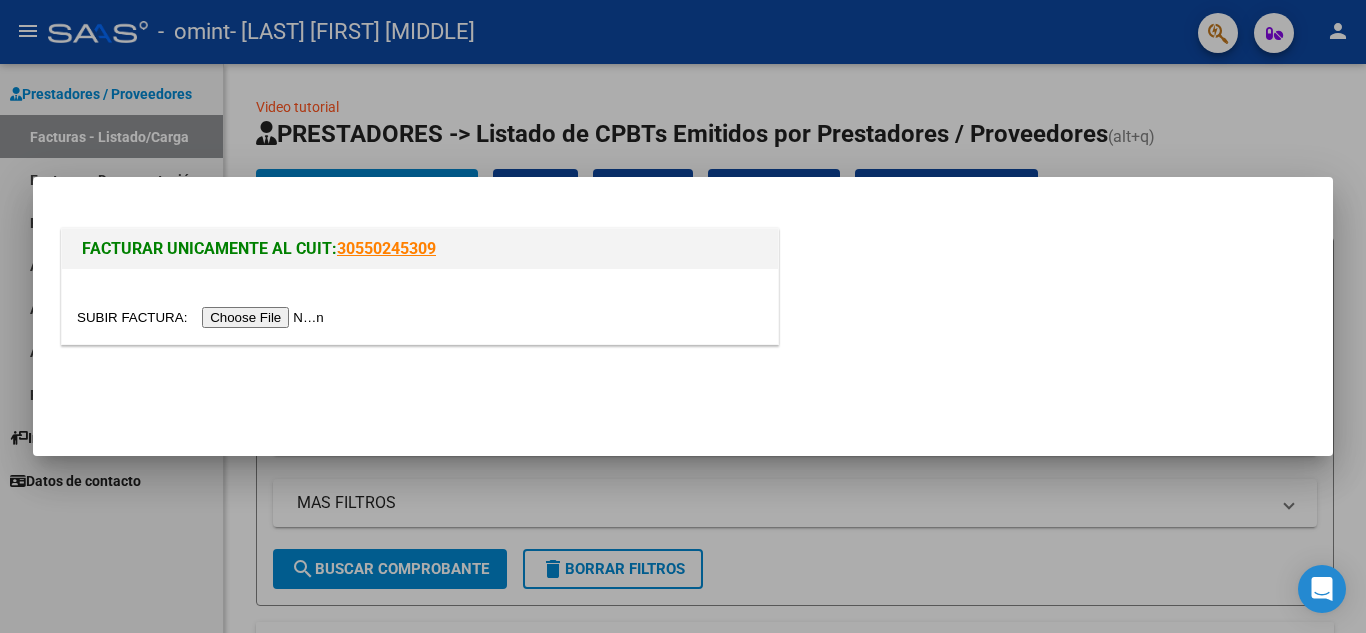 click at bounding box center [203, 317] 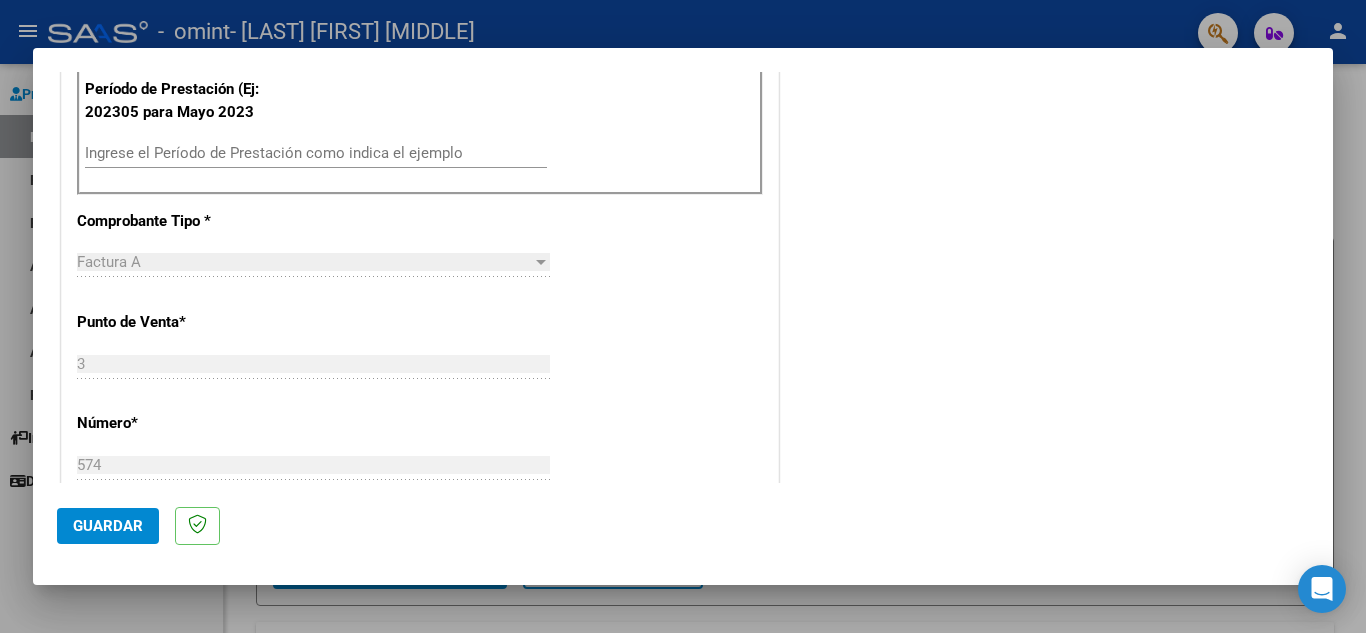 scroll, scrollTop: 600, scrollLeft: 0, axis: vertical 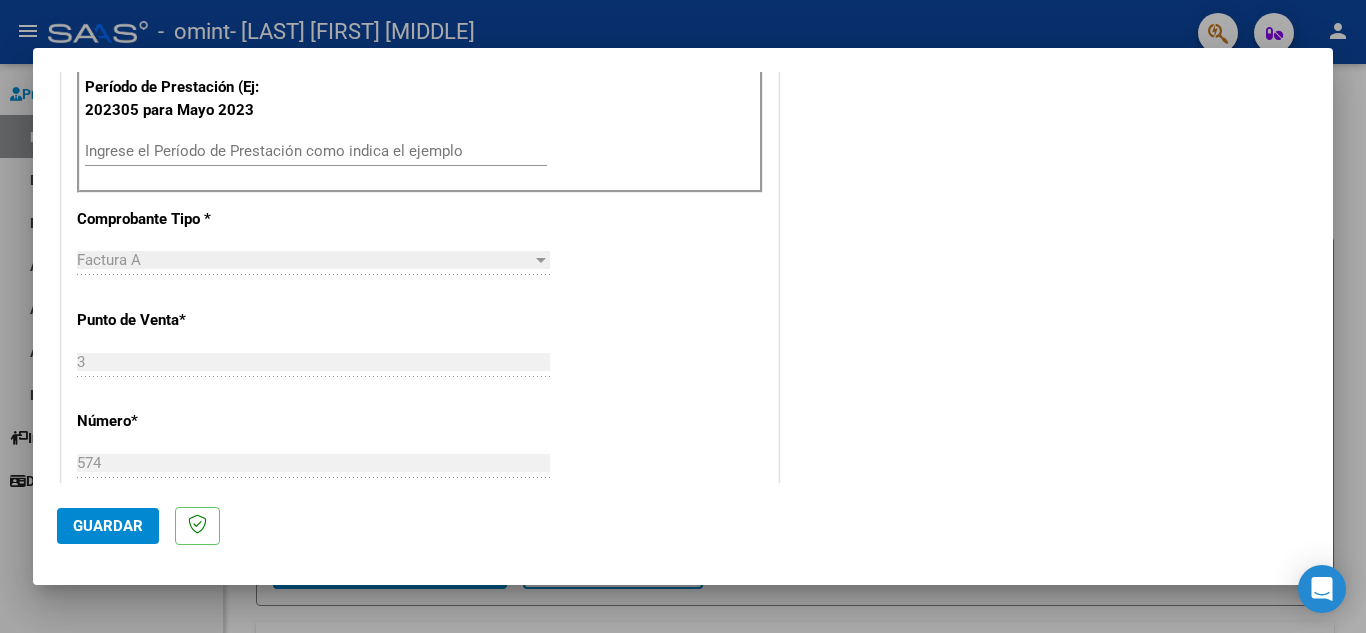 click on "Ingrese el Período de Prestación como indica el ejemplo" at bounding box center [316, 151] 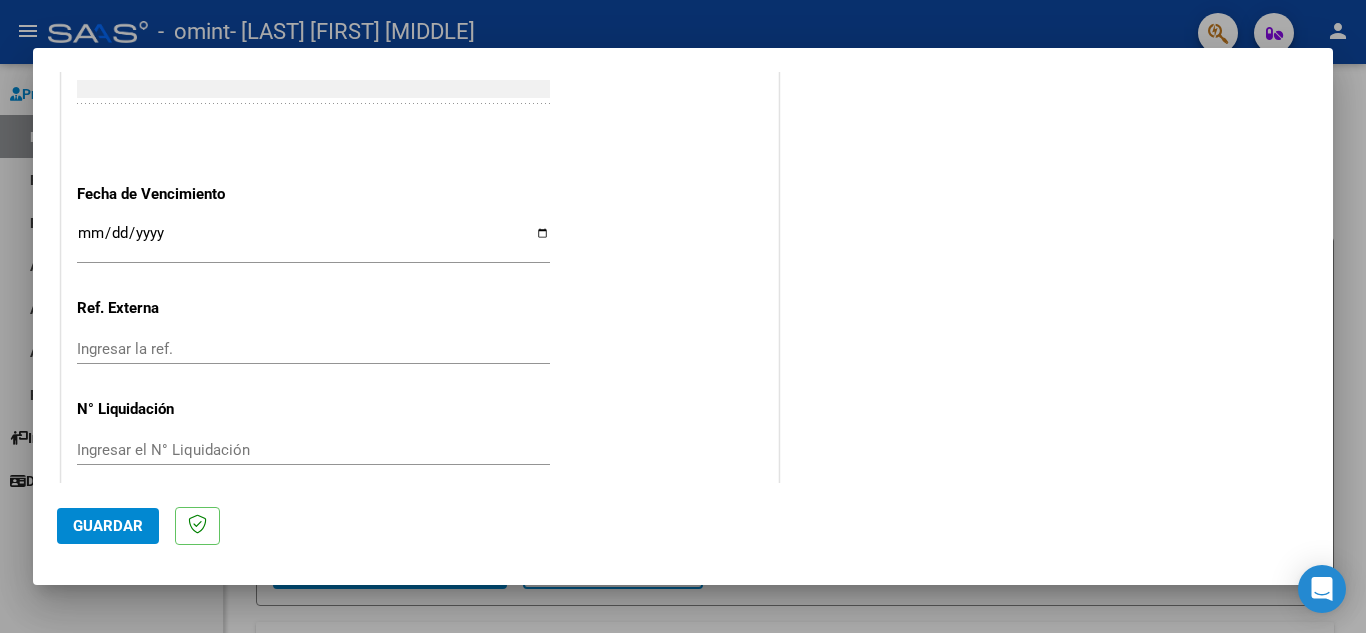 scroll, scrollTop: 1311, scrollLeft: 0, axis: vertical 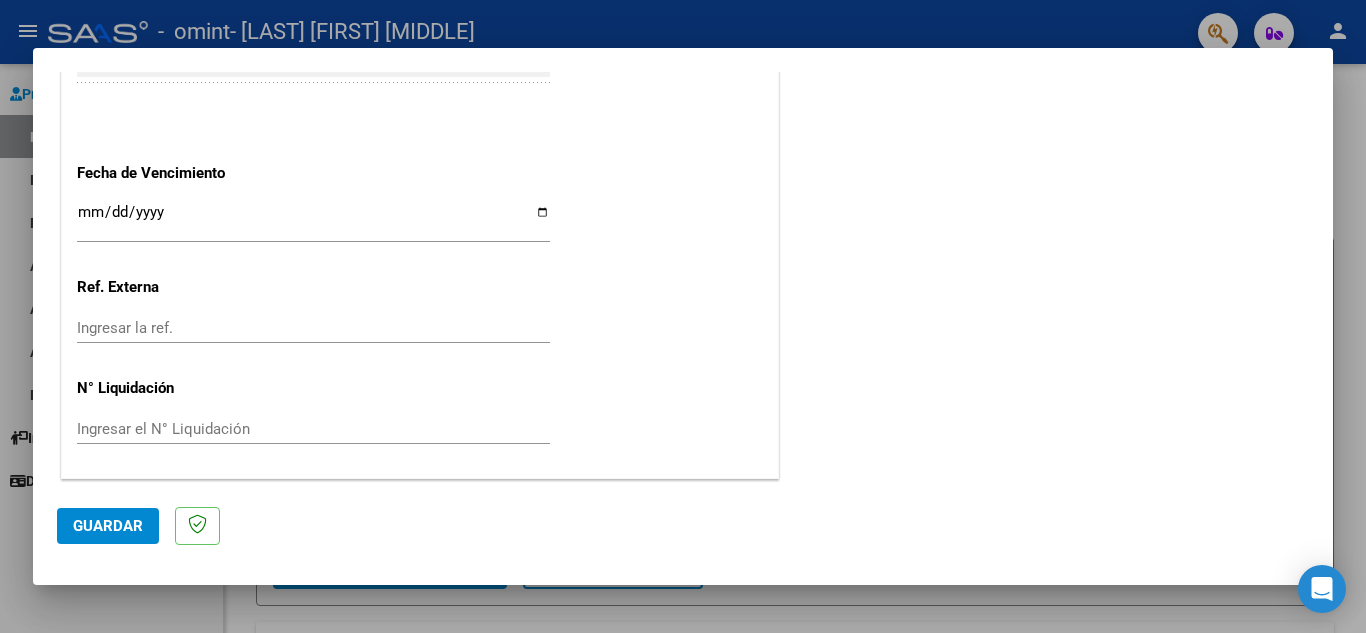 type on "202507" 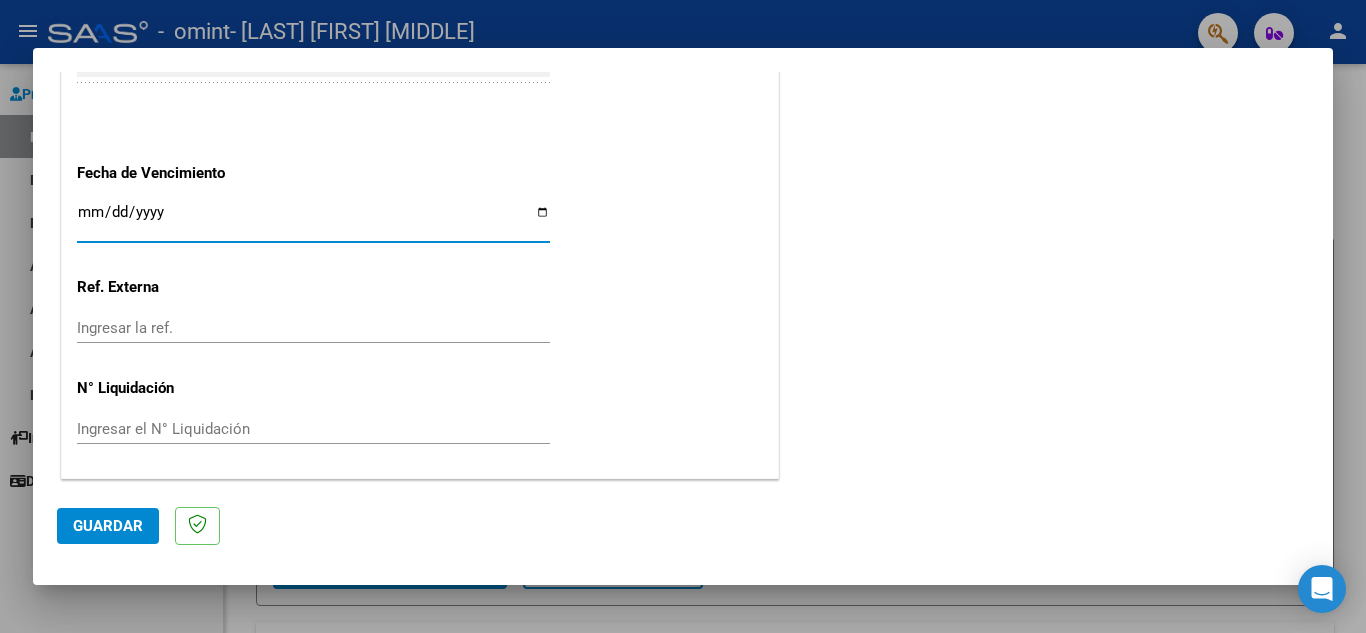 type on "2025-08-01" 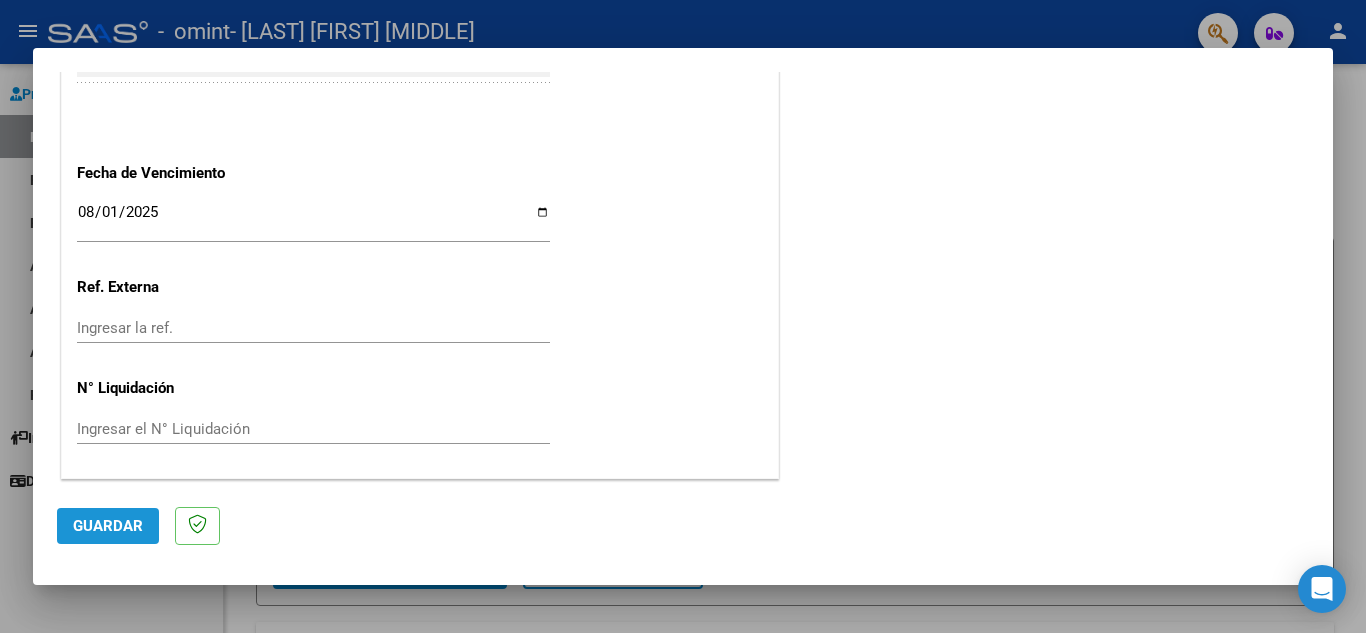 click on "Guardar" 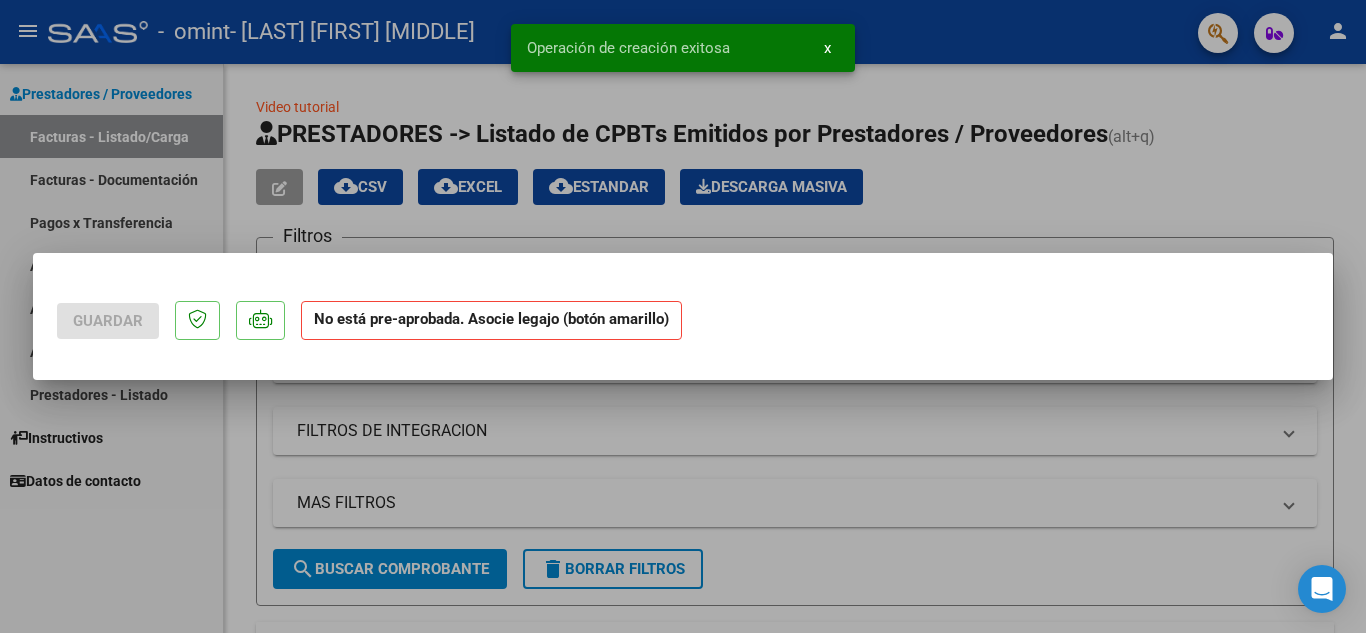 scroll, scrollTop: 0, scrollLeft: 0, axis: both 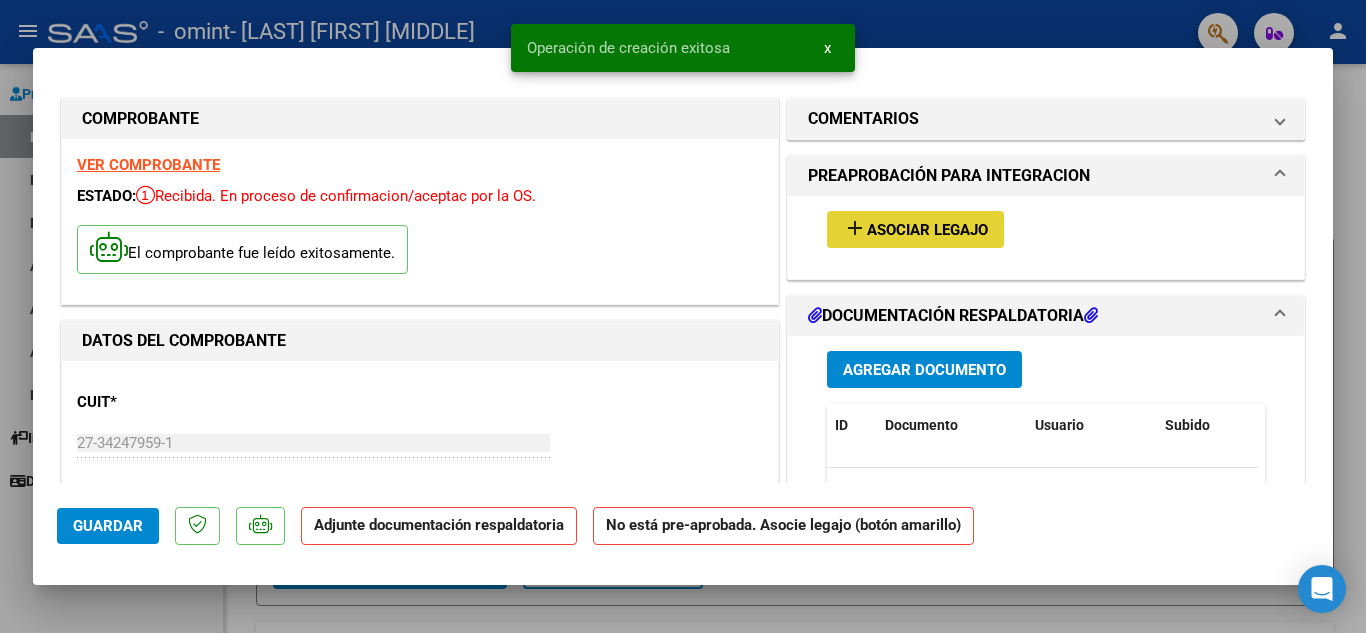 click on "add Asociar Legajo" at bounding box center (915, 229) 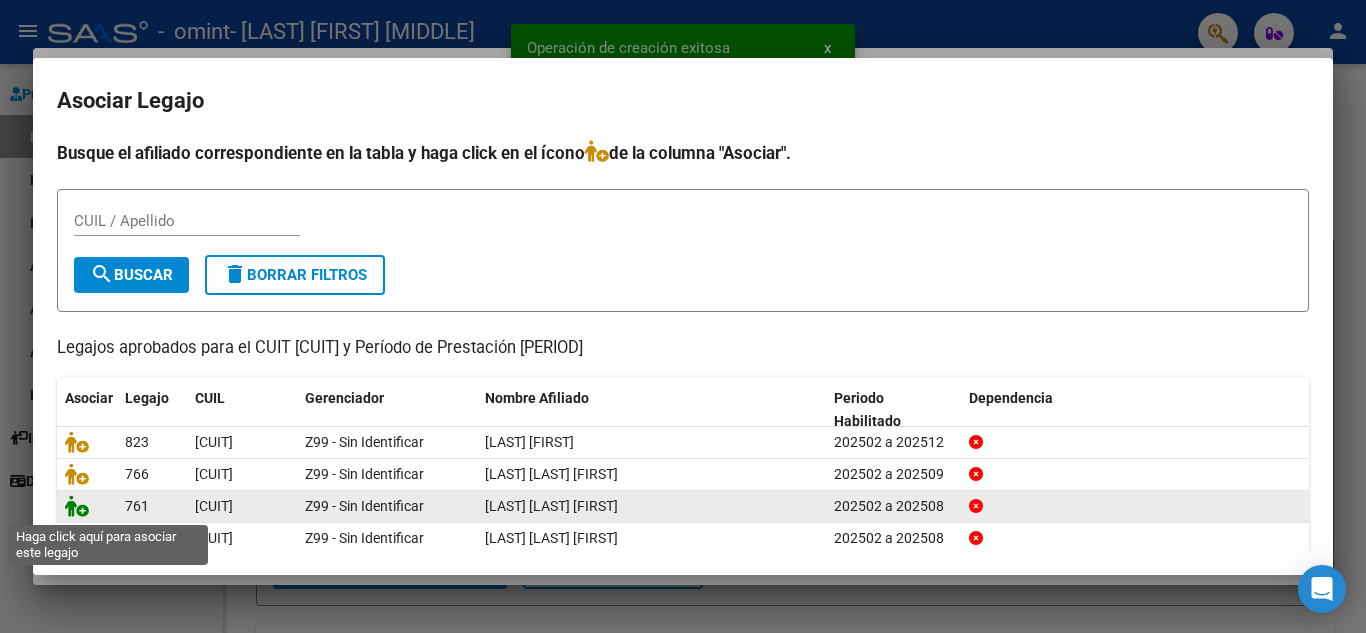 click 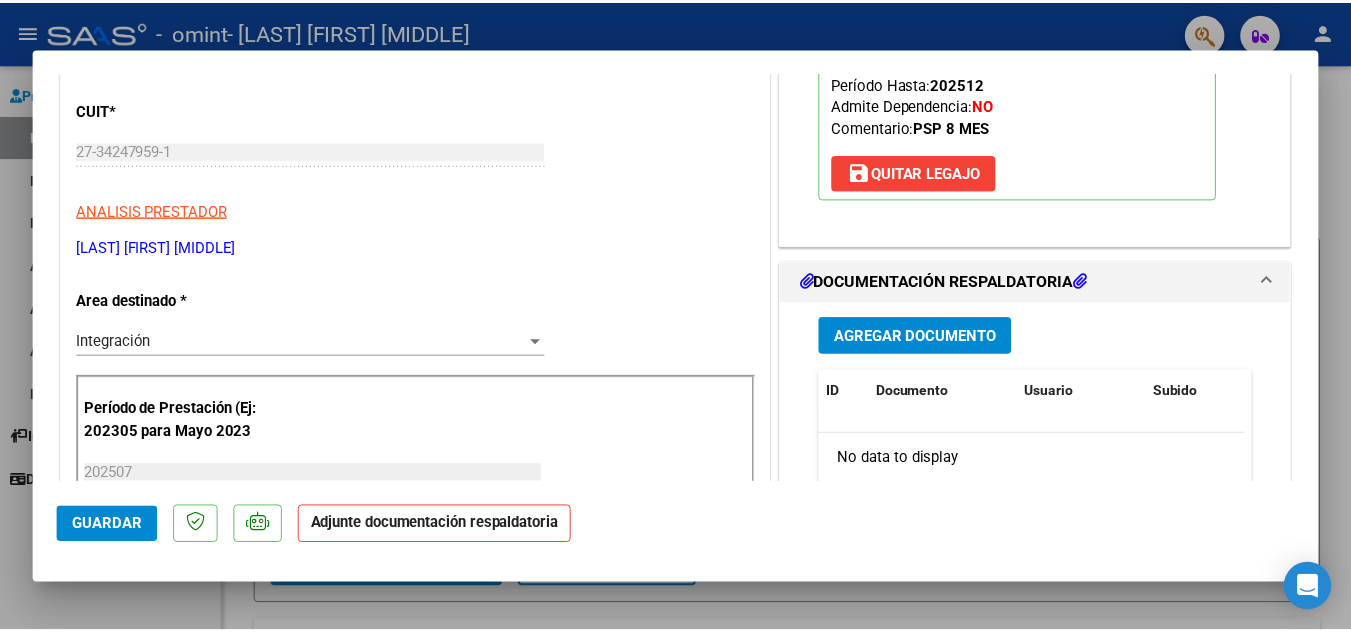 scroll, scrollTop: 300, scrollLeft: 0, axis: vertical 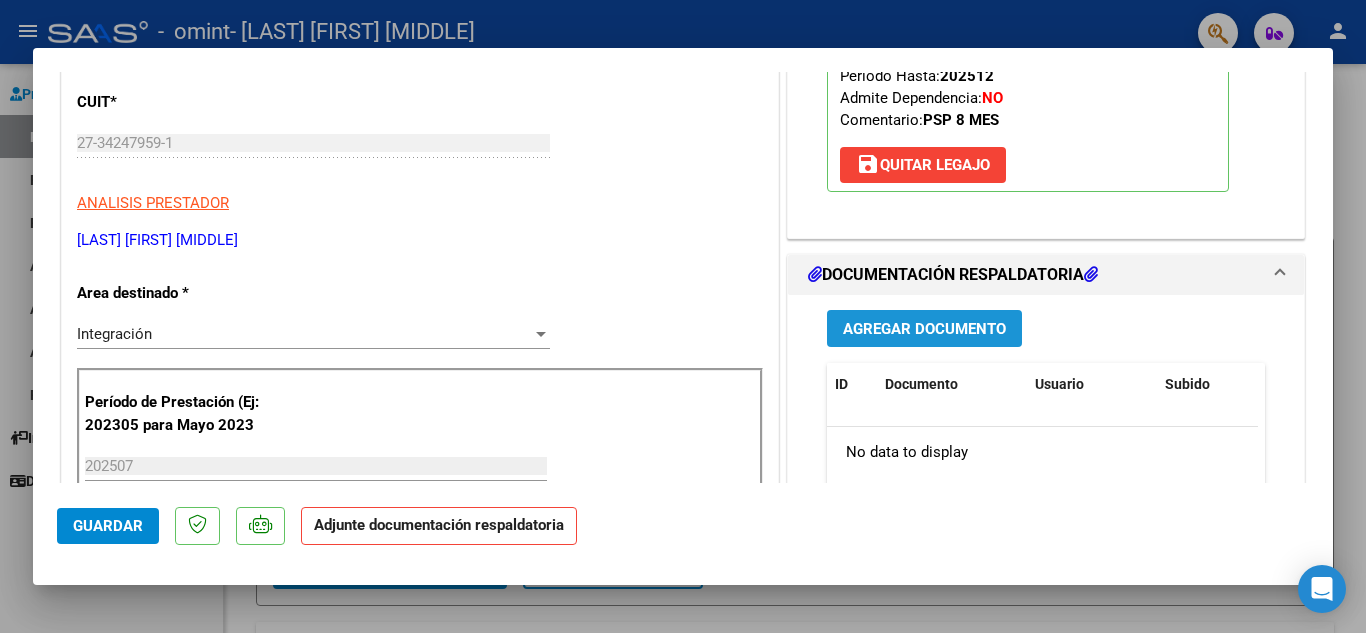 click on "Agregar Documento" at bounding box center (924, 329) 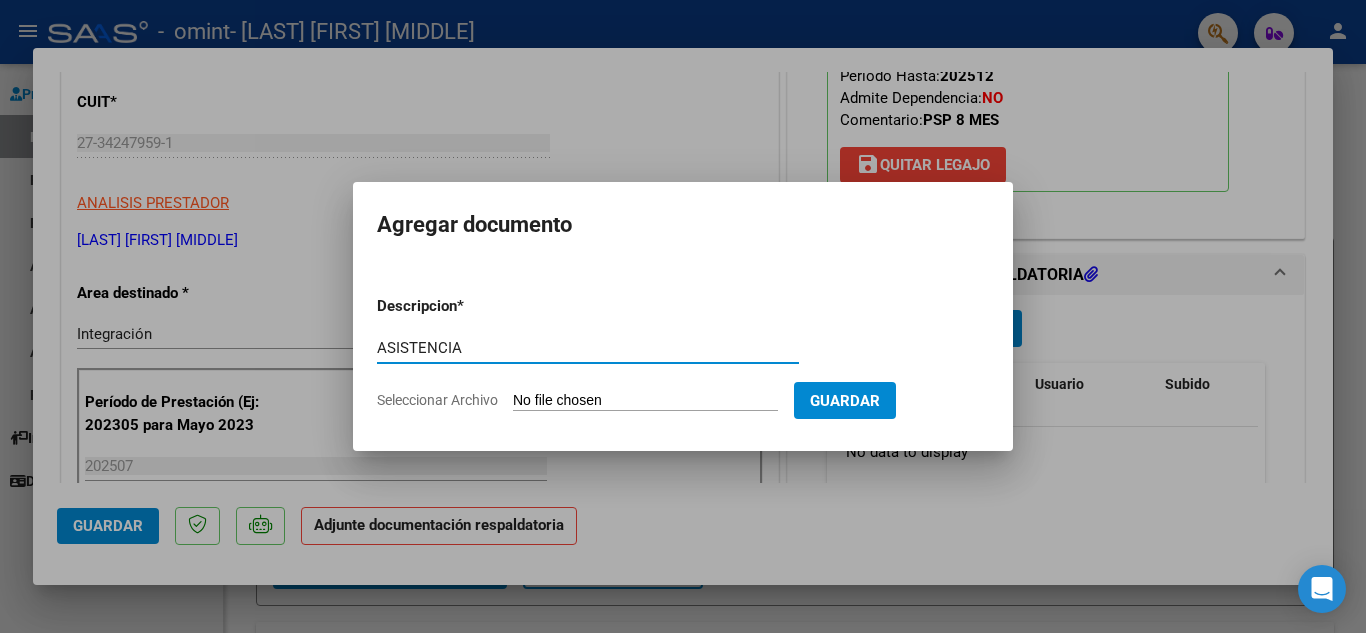 type on "ASISTENCIA" 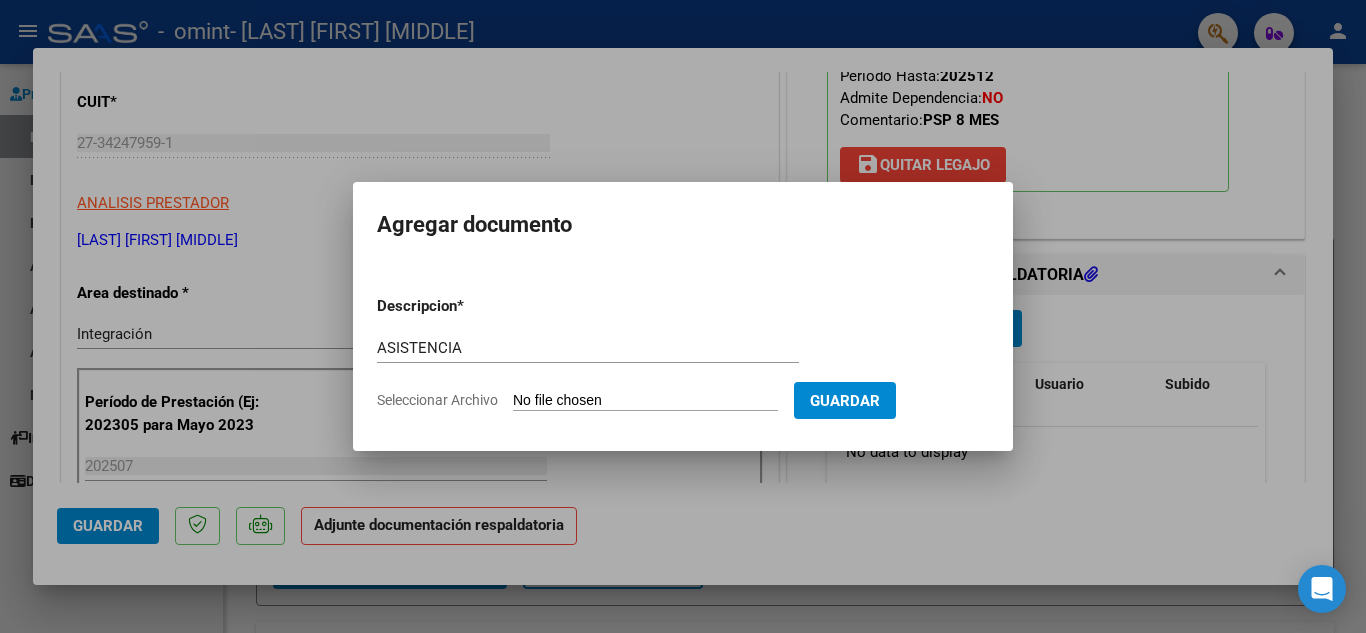 click on "Seleccionar Archivo" at bounding box center [645, 401] 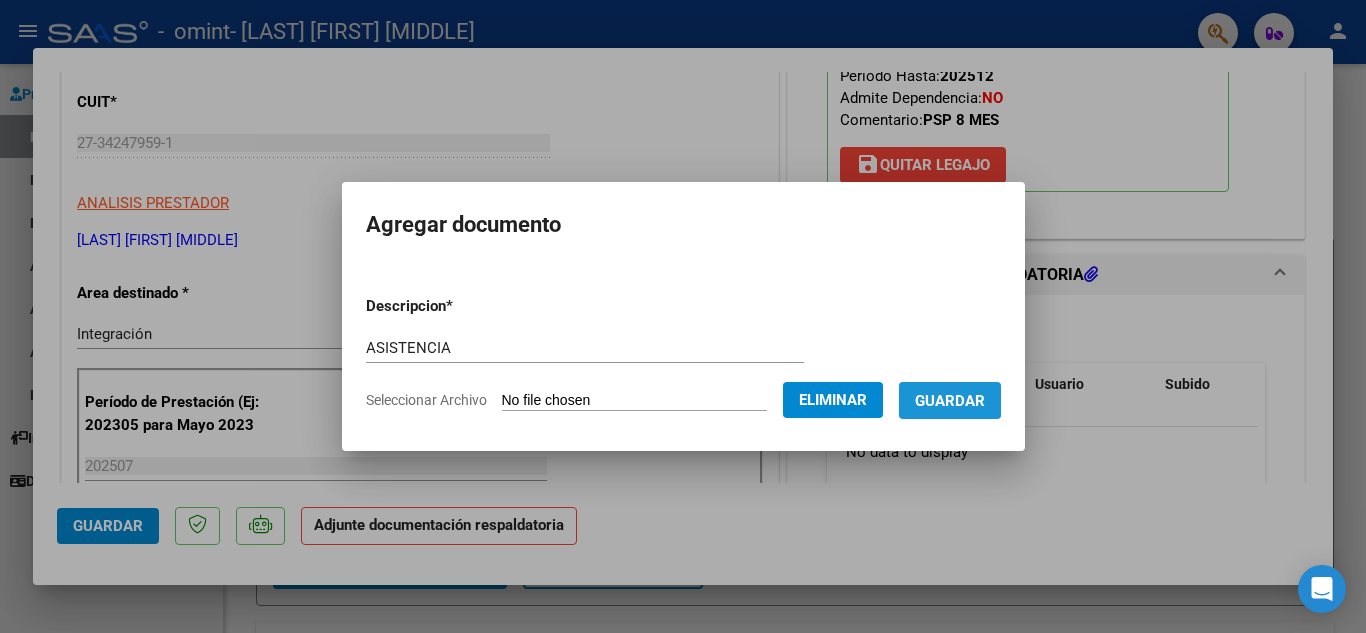 click on "Guardar" at bounding box center [950, 401] 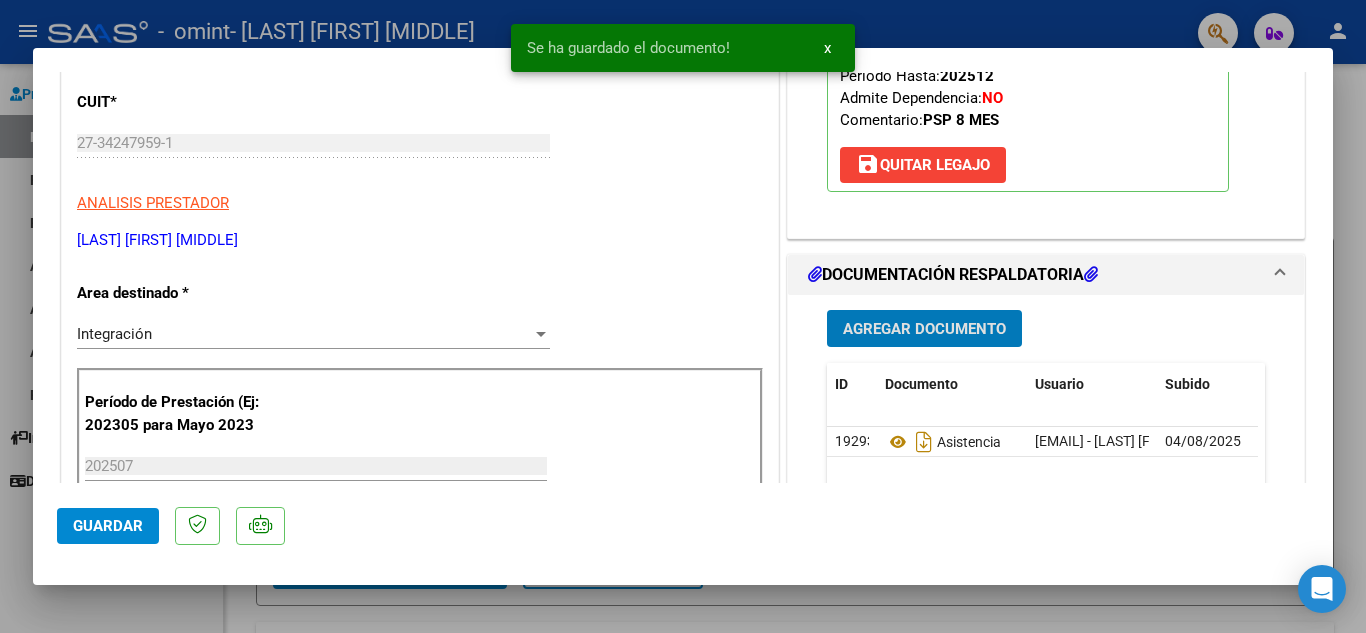 click on "Guardar" 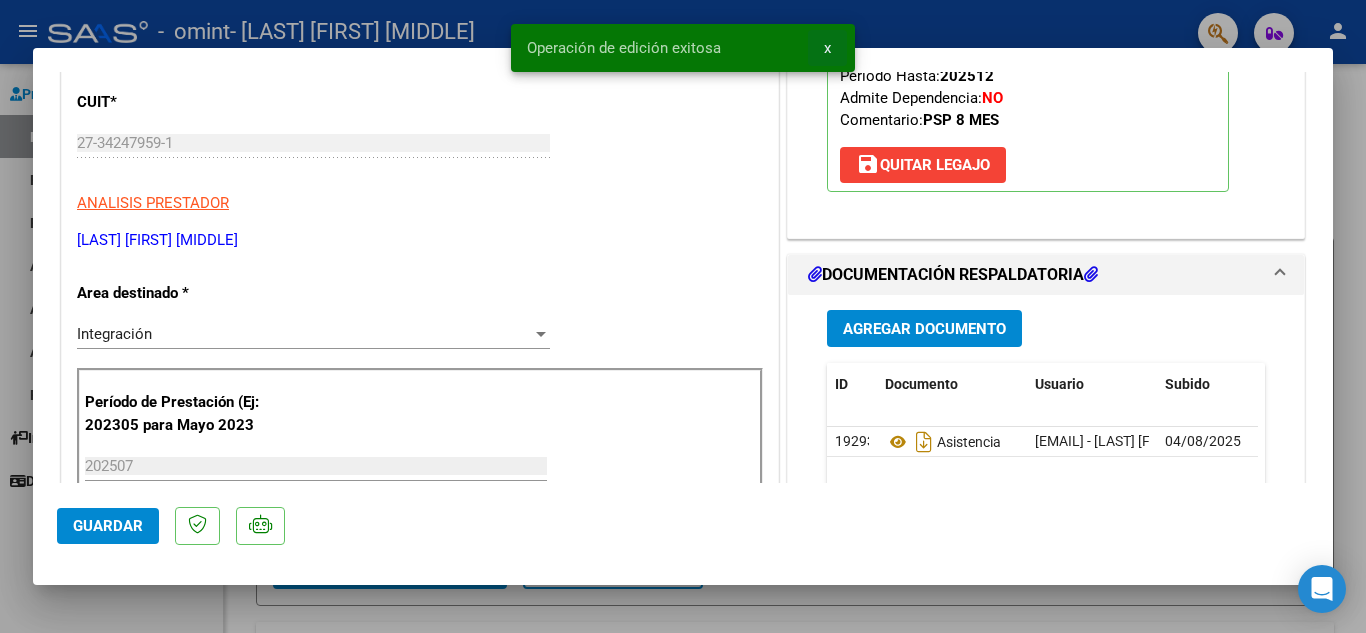 click on "x" at bounding box center [827, 48] 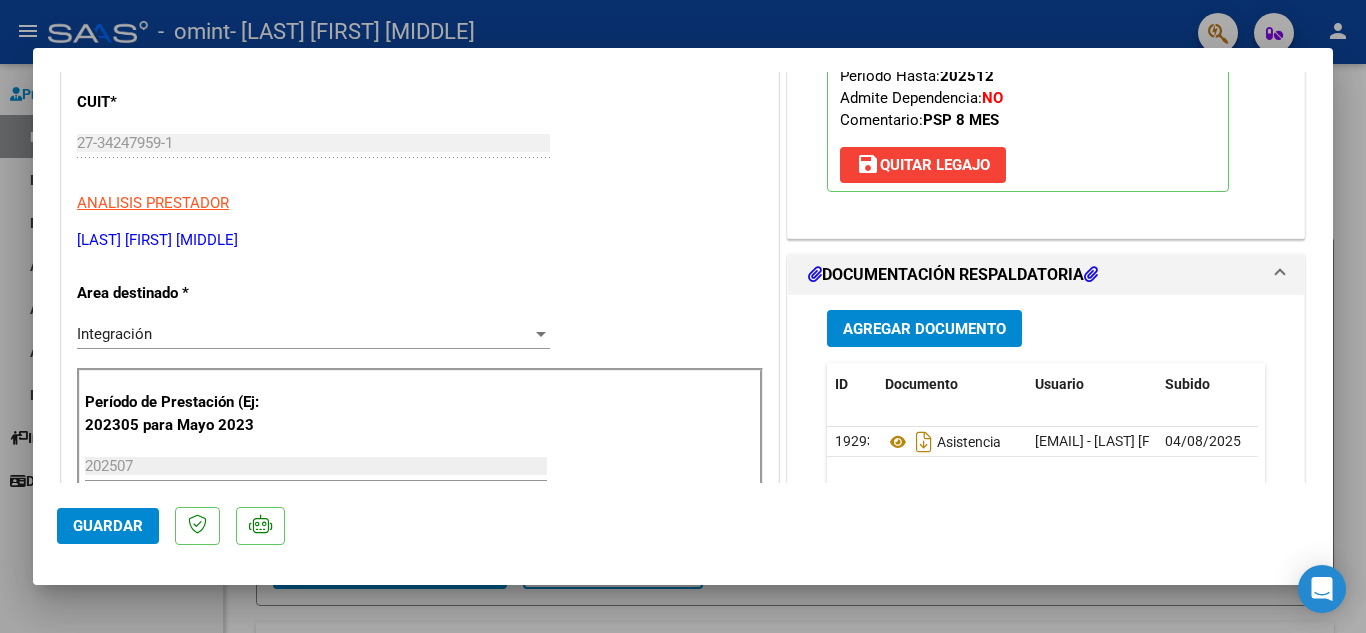click at bounding box center (683, 316) 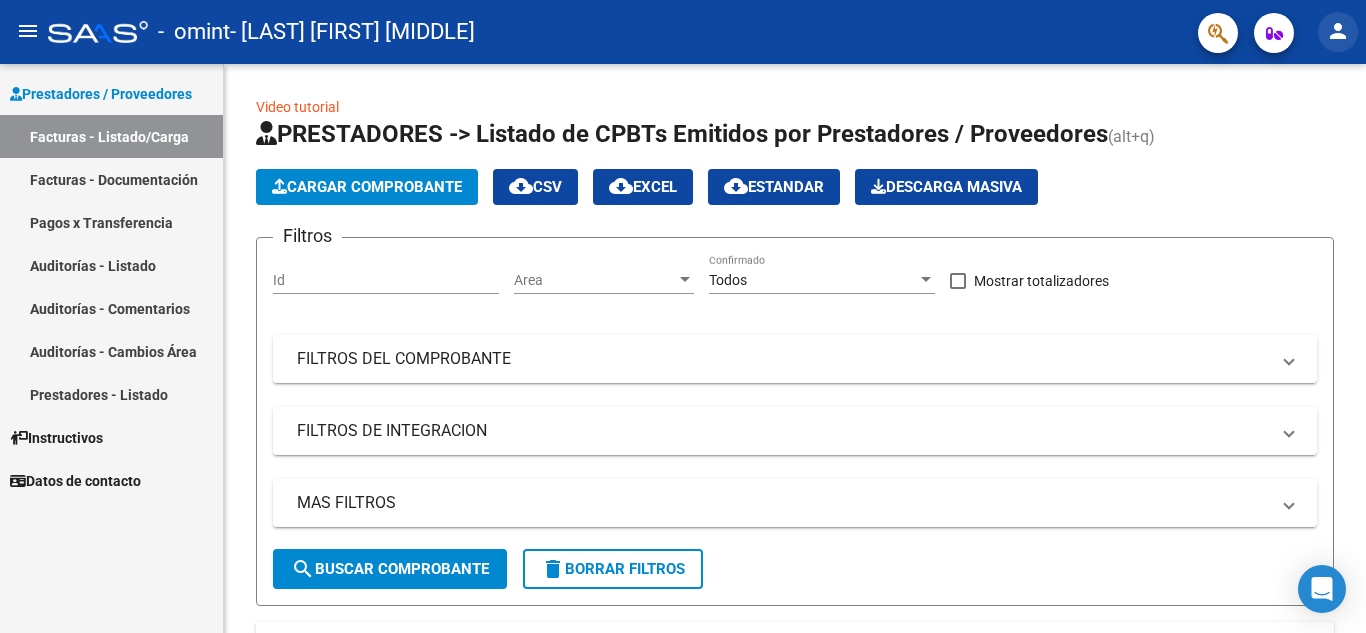 click on "person" 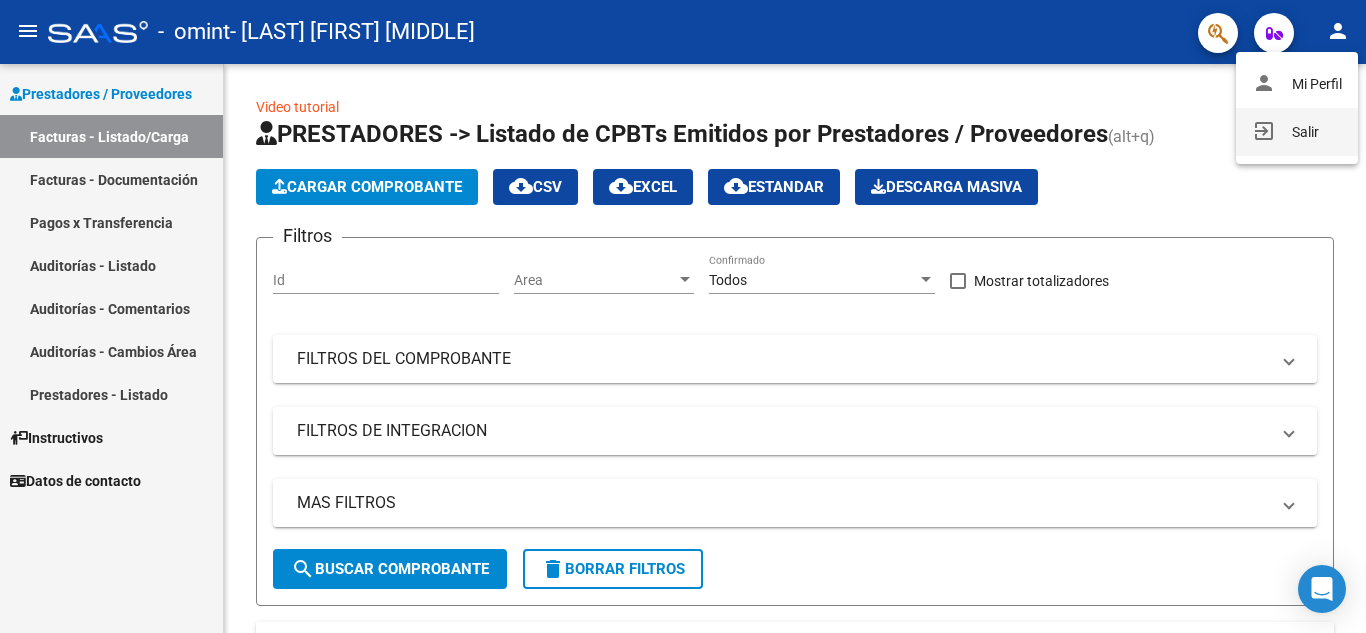click on "exit_to_app  Salir" at bounding box center (1297, 132) 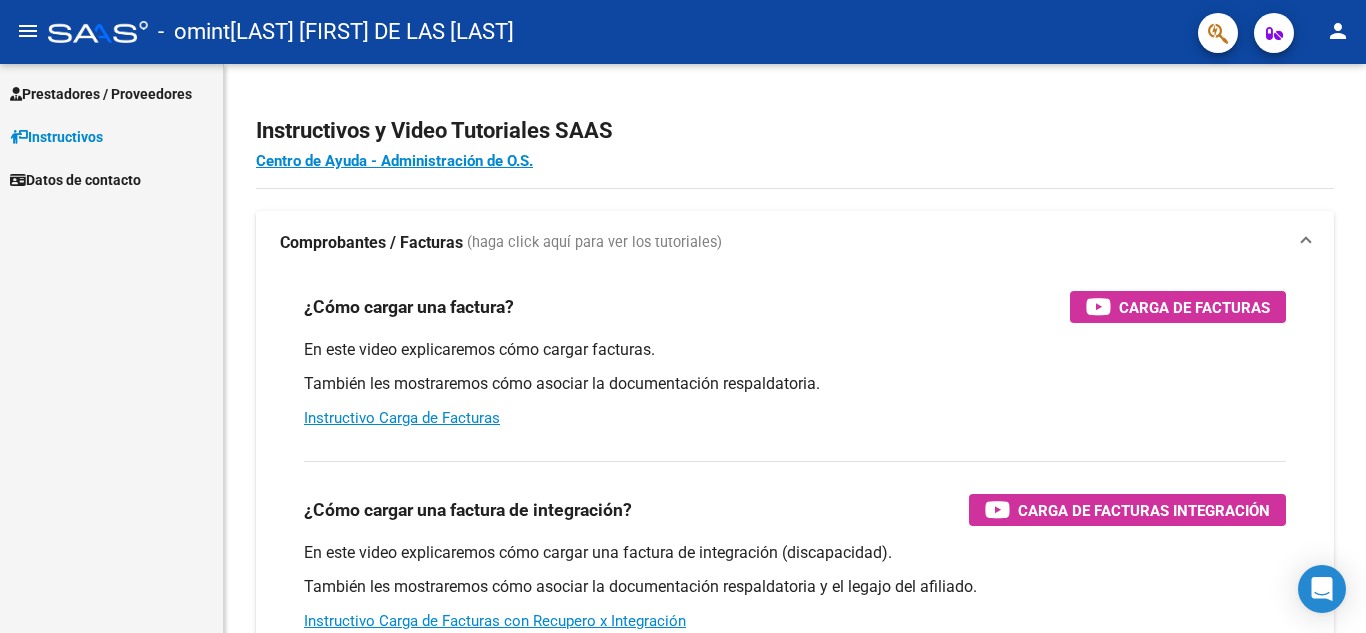 scroll, scrollTop: 0, scrollLeft: 0, axis: both 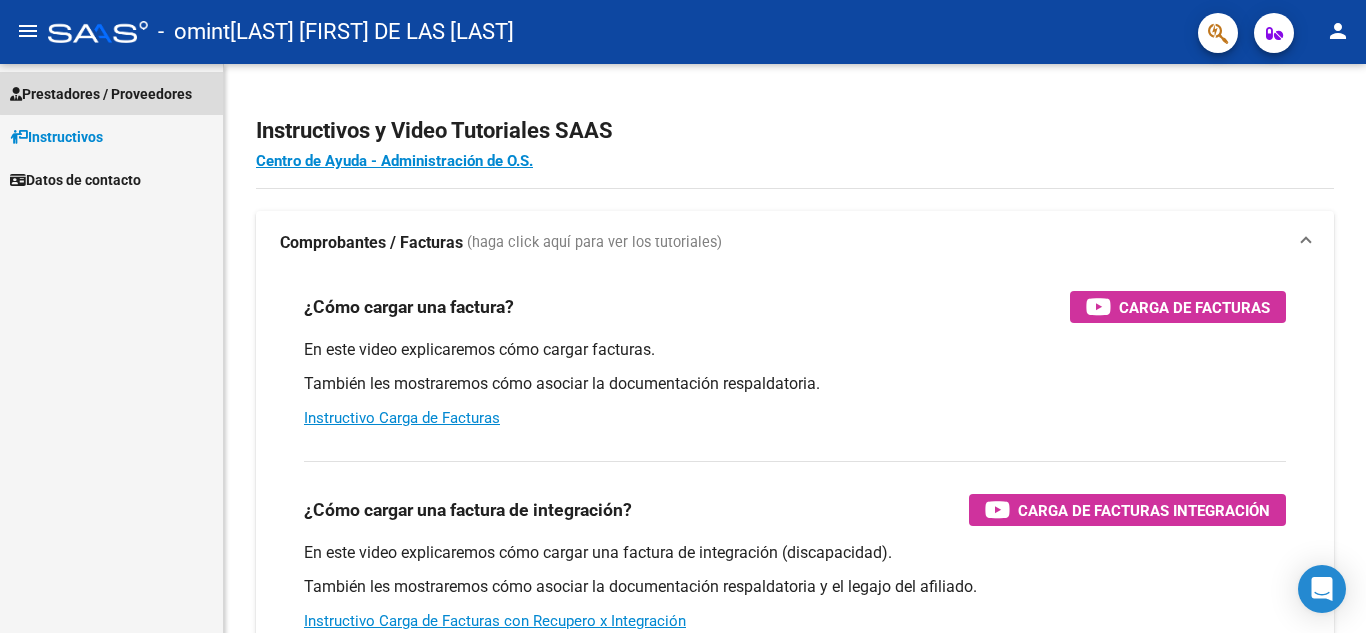 click on "Prestadores / Proveedores" at bounding box center (101, 94) 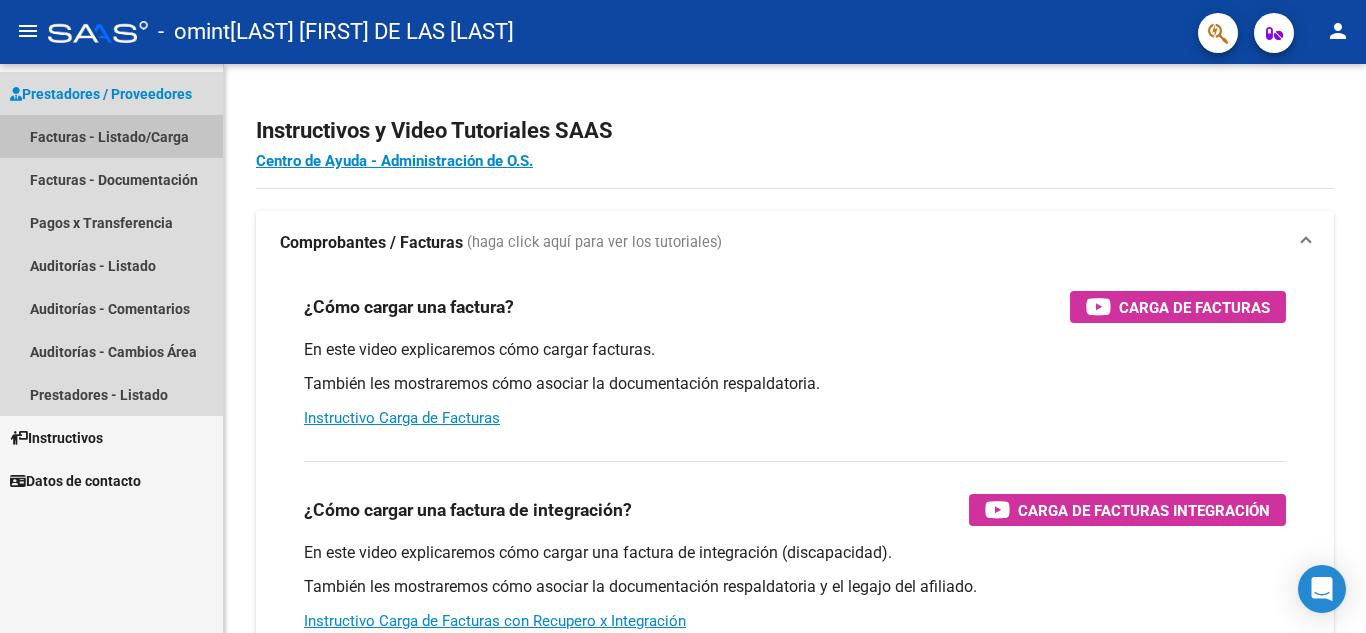 click on "Facturas - Listado/Carga" at bounding box center (111, 136) 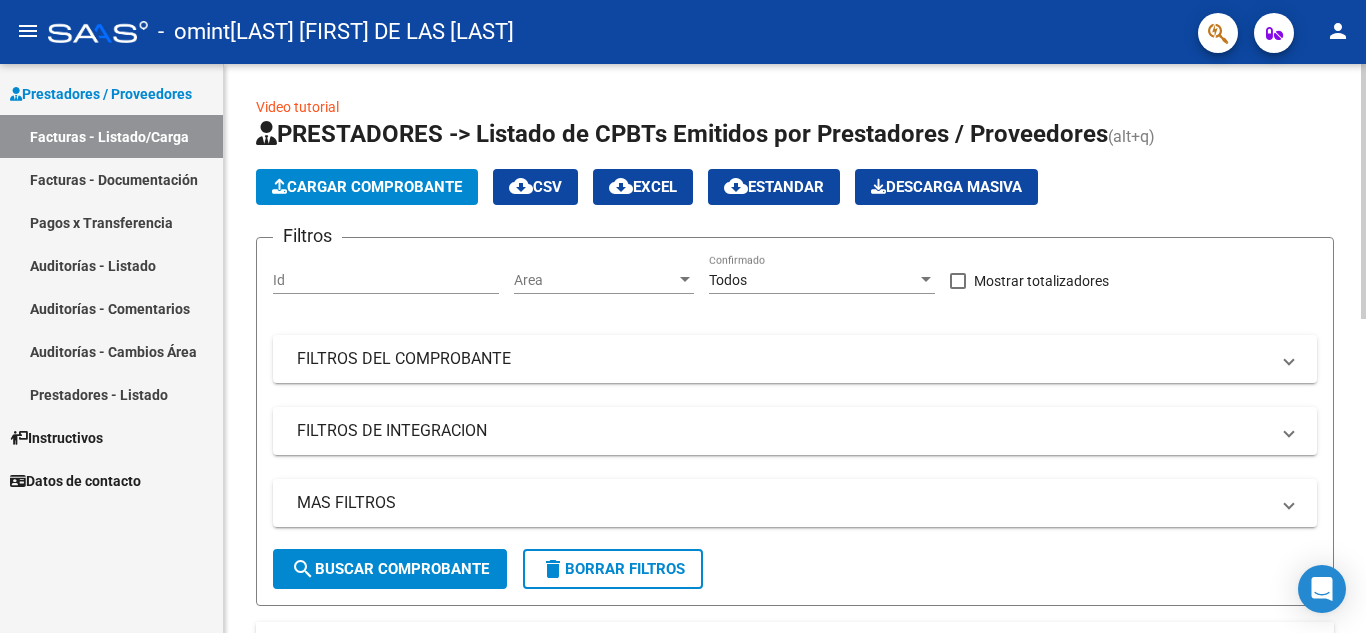 click on "Cargar Comprobante" 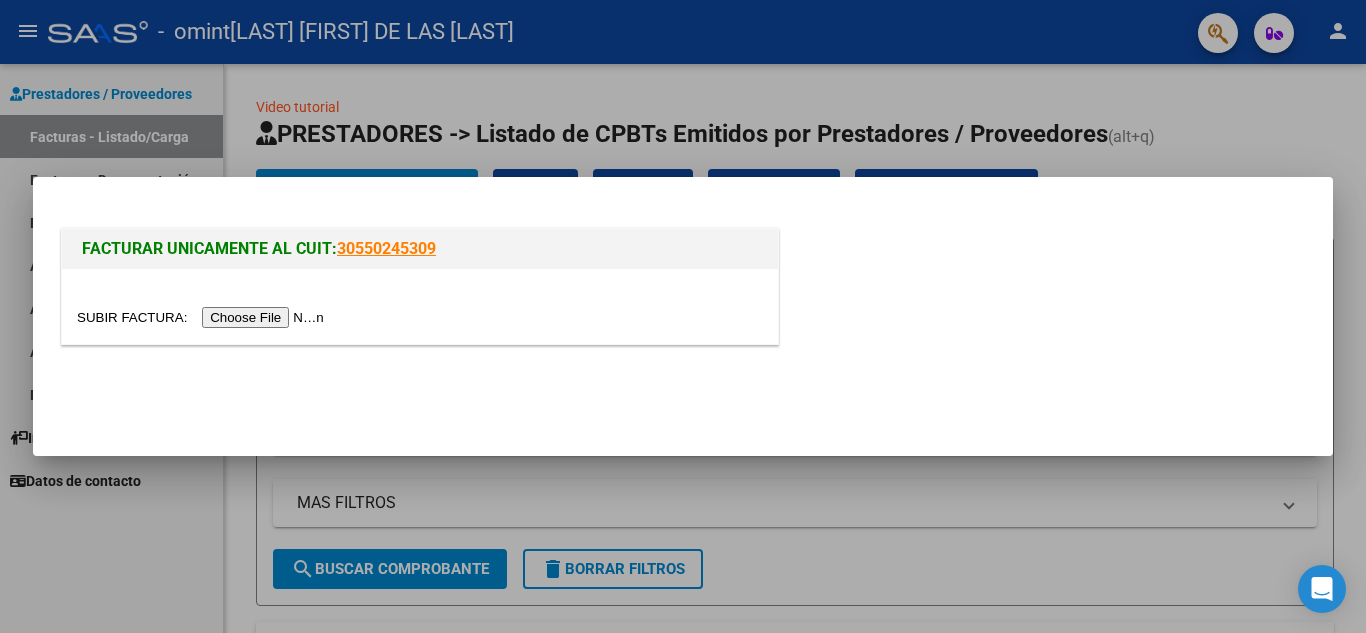 click at bounding box center [203, 317] 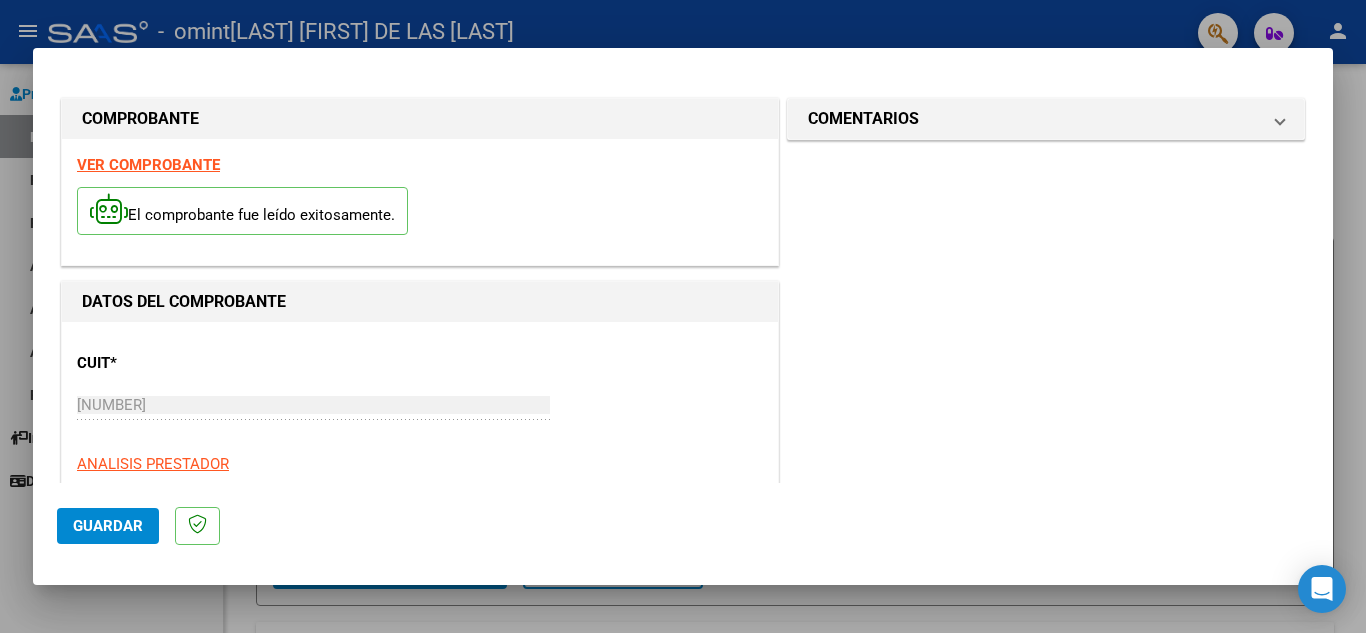 scroll, scrollTop: 400, scrollLeft: 0, axis: vertical 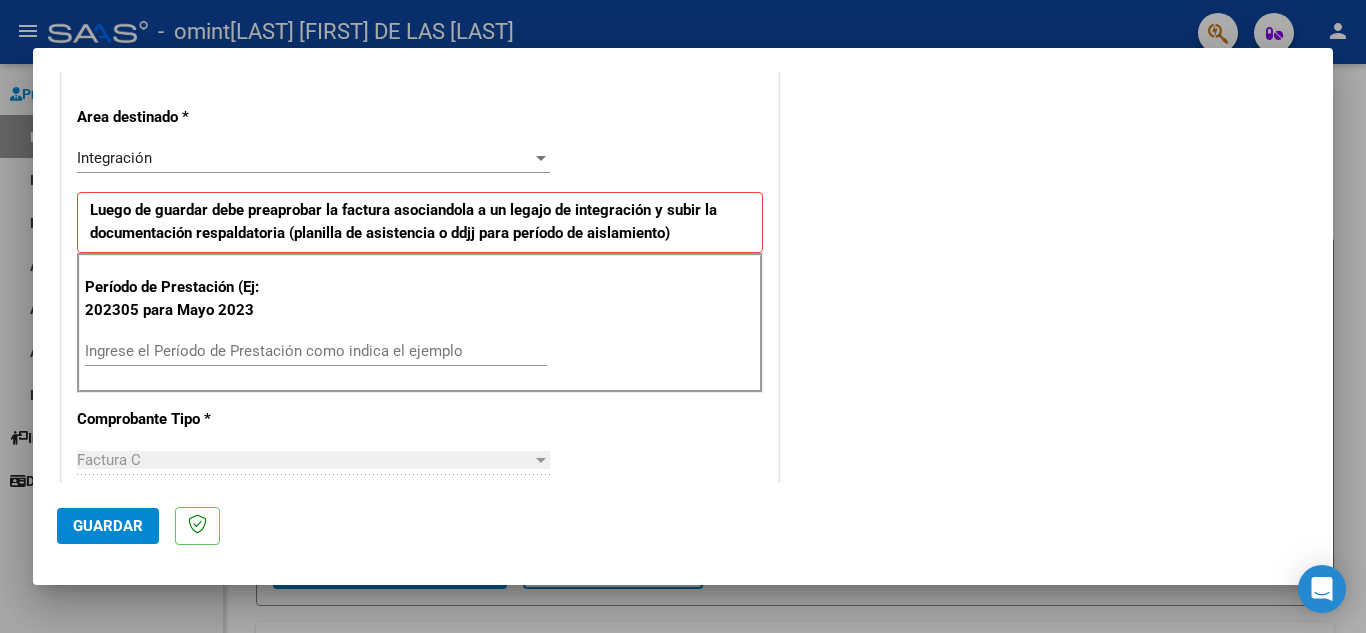 click on "Ingrese el Período de Prestación como indica el ejemplo" at bounding box center [316, 351] 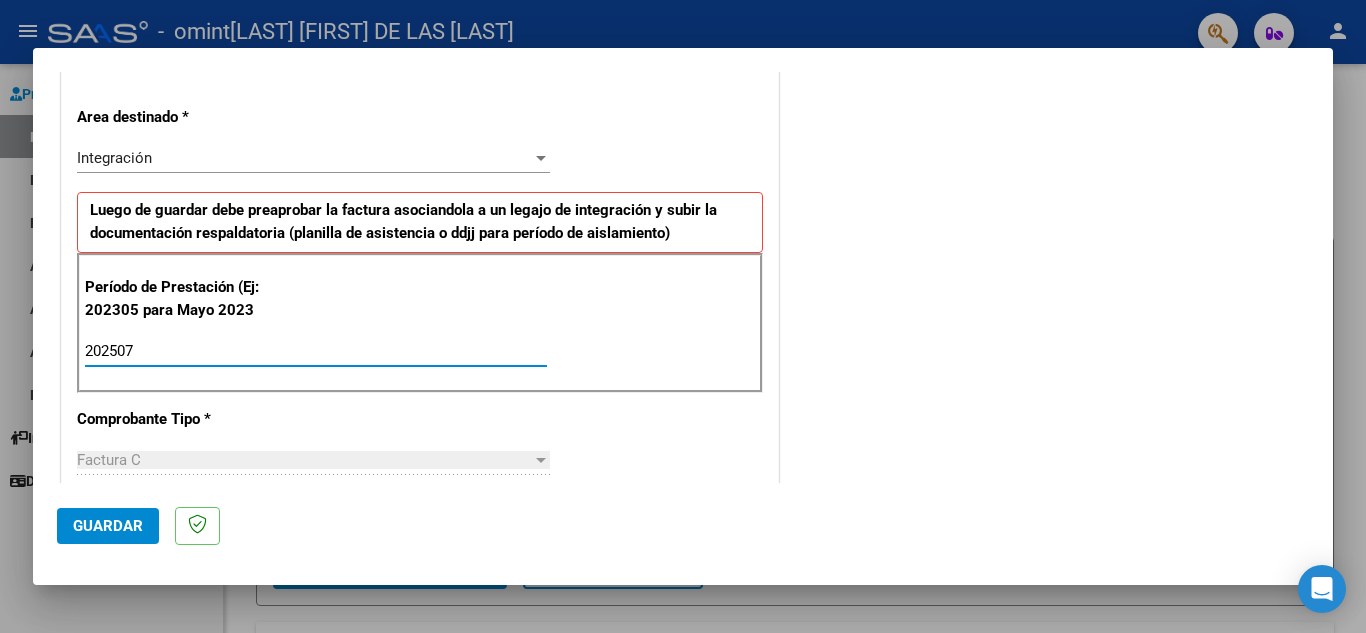 type on "202507" 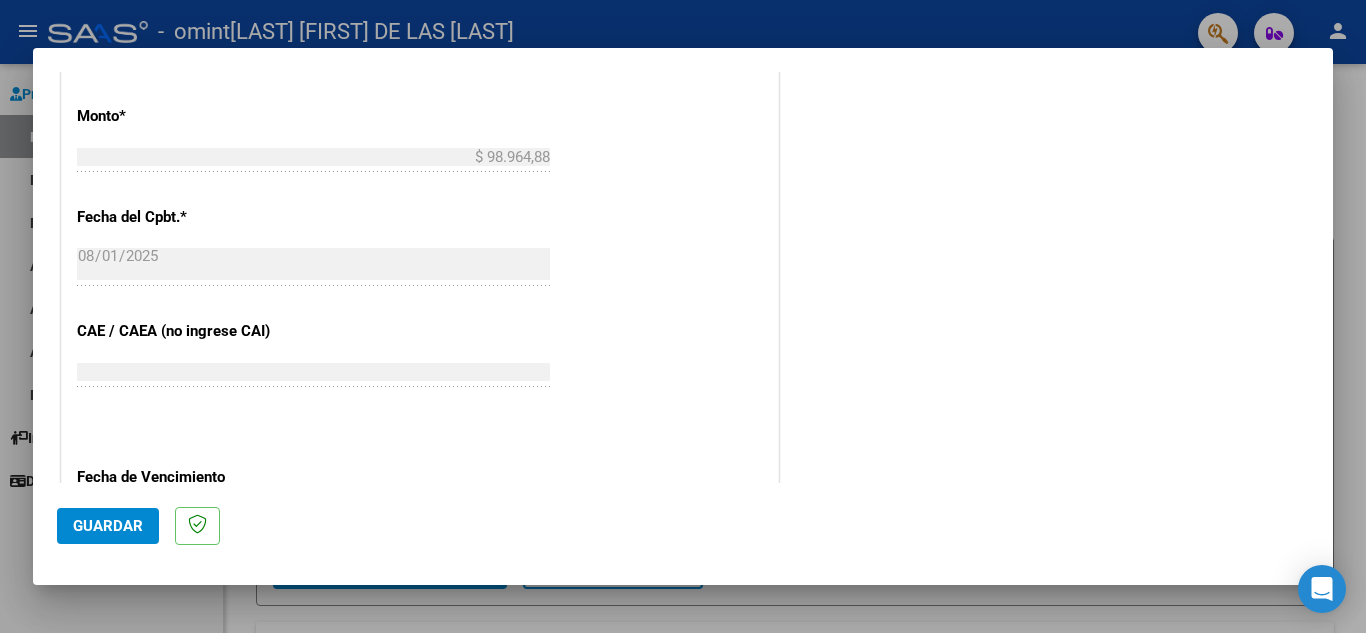 scroll, scrollTop: 1100, scrollLeft: 0, axis: vertical 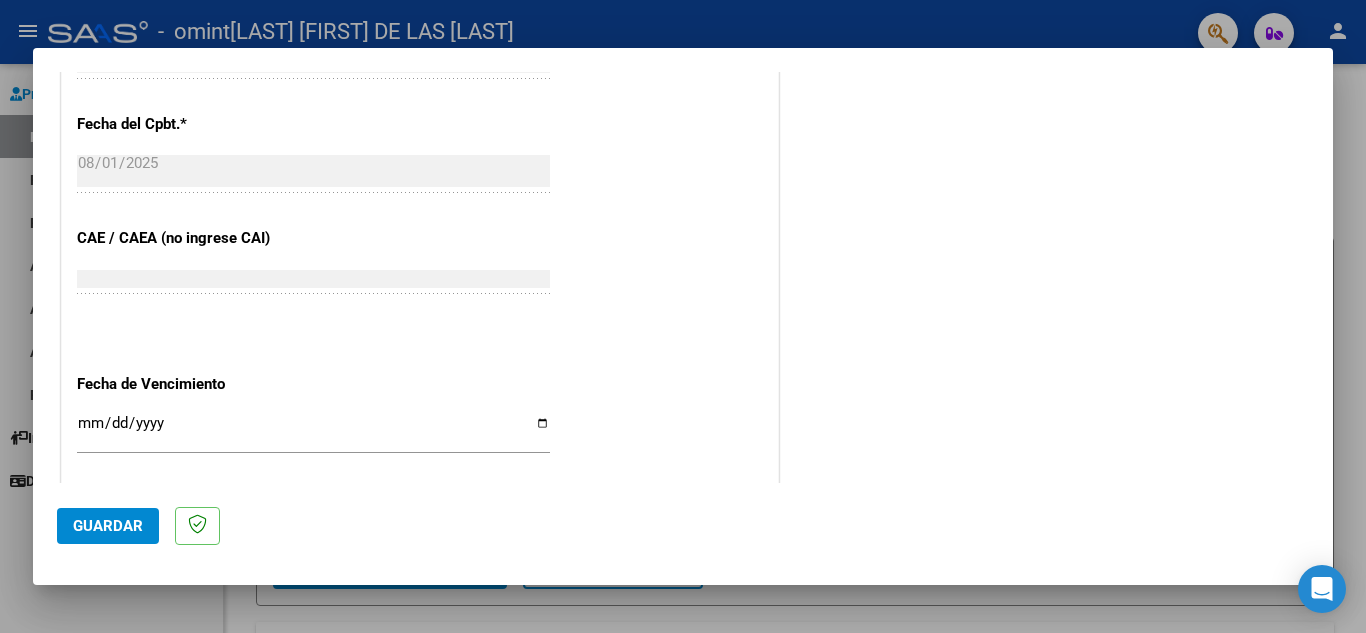 click on "Ingresar la fecha" at bounding box center (313, 431) 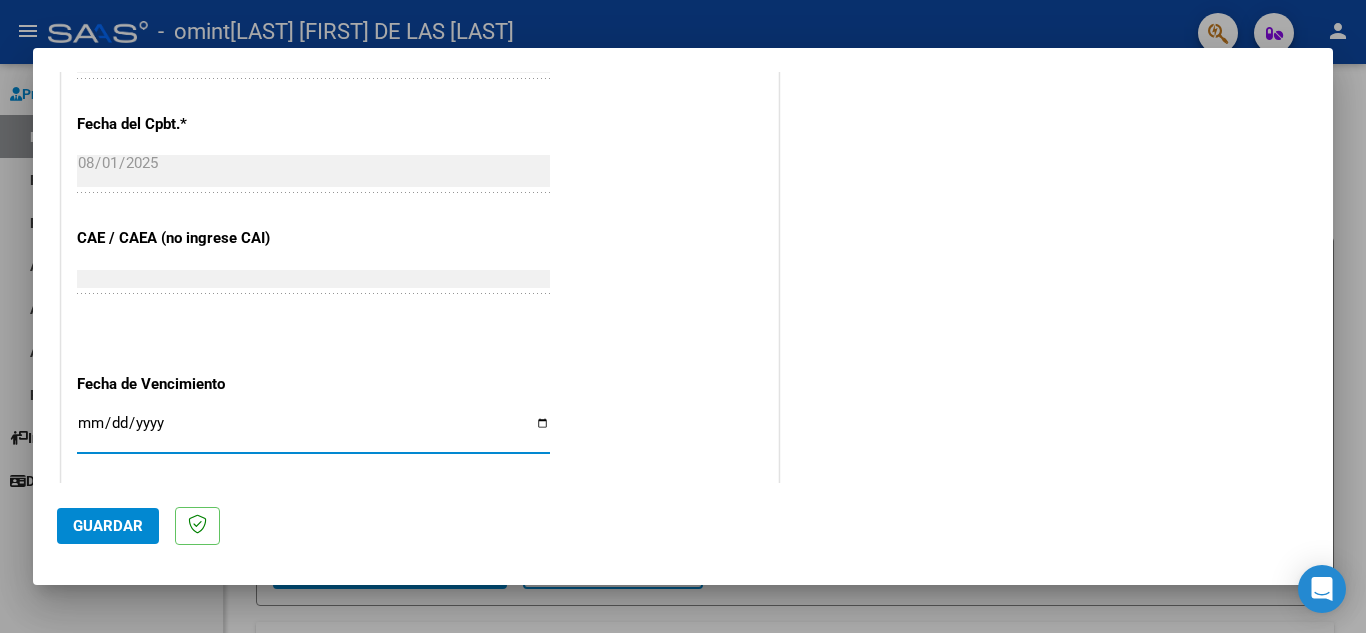 type on "2025-08-01" 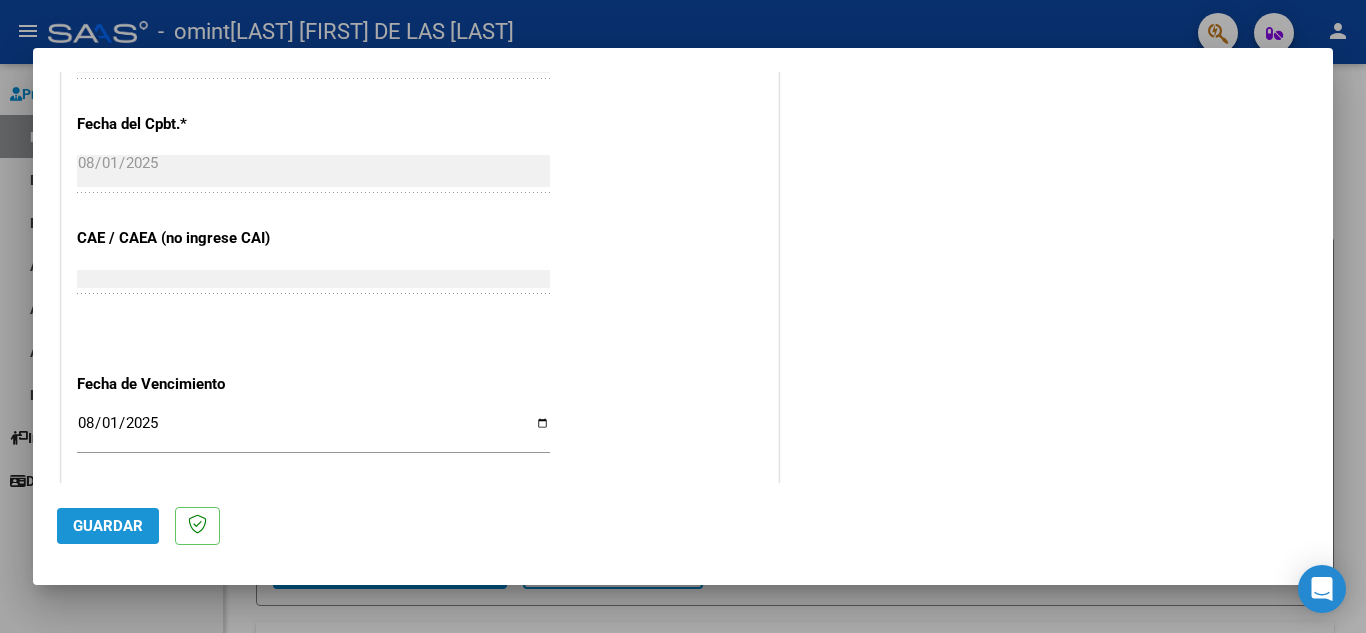 click on "Guardar" 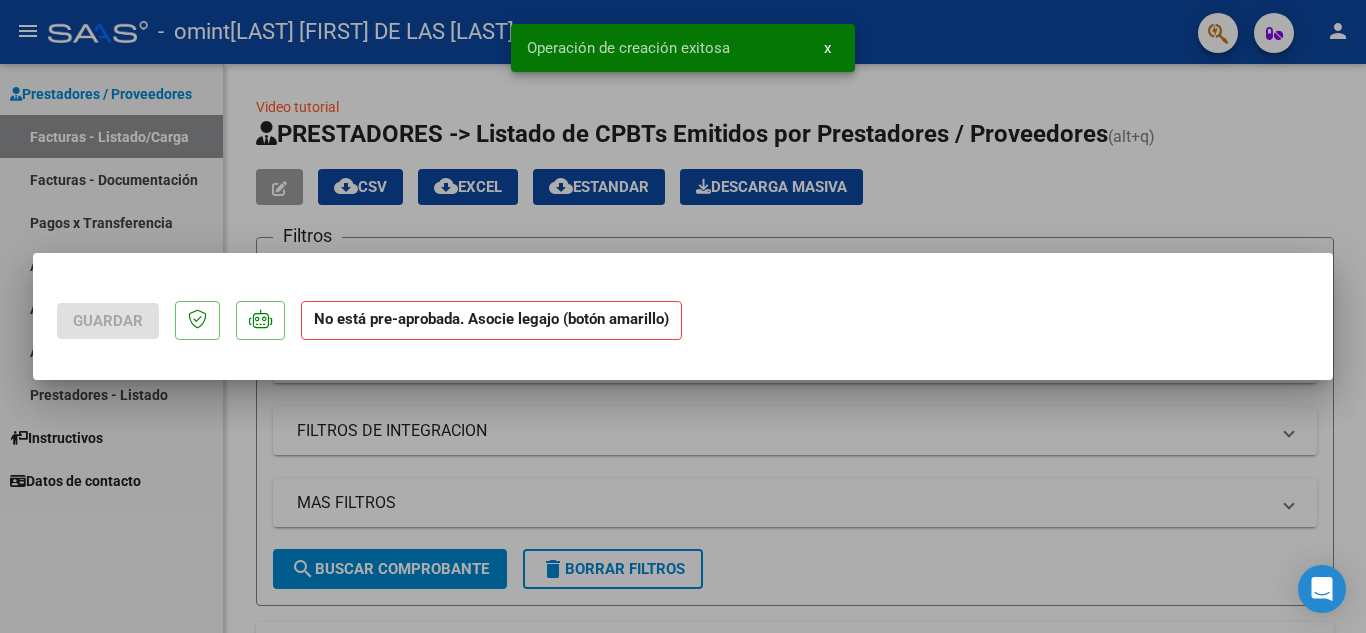 scroll, scrollTop: 0, scrollLeft: 0, axis: both 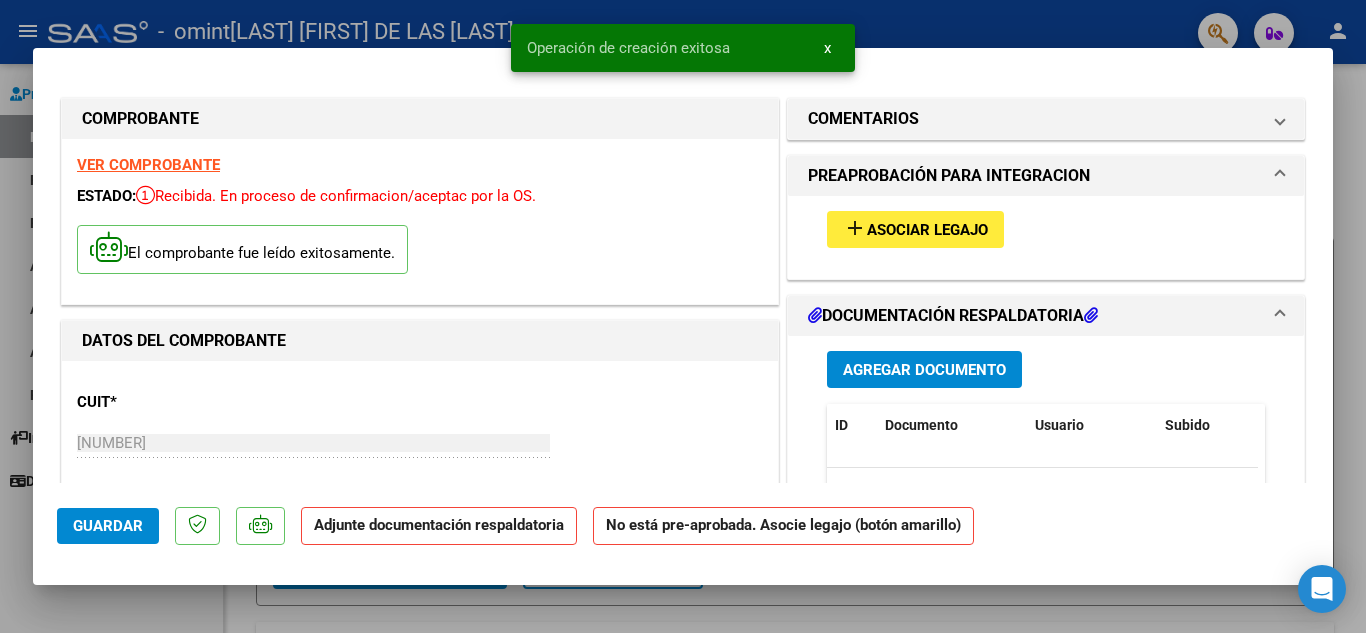 click on "Asociar Legajo" at bounding box center [927, 230] 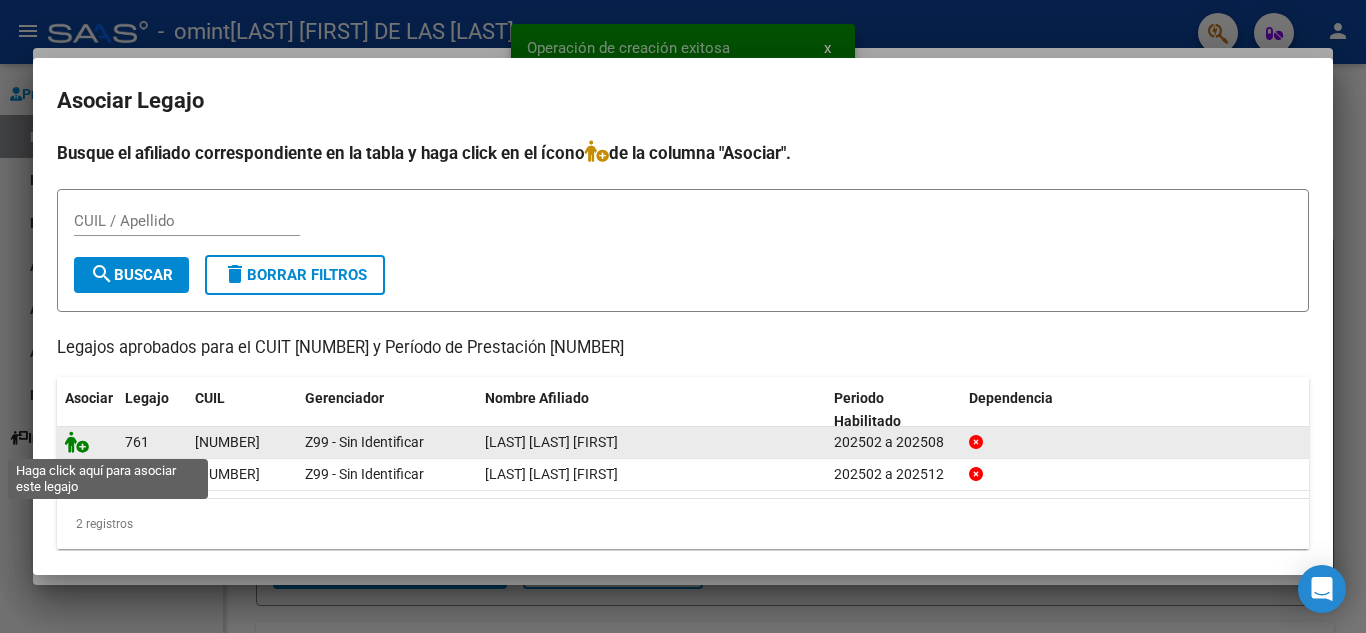 click 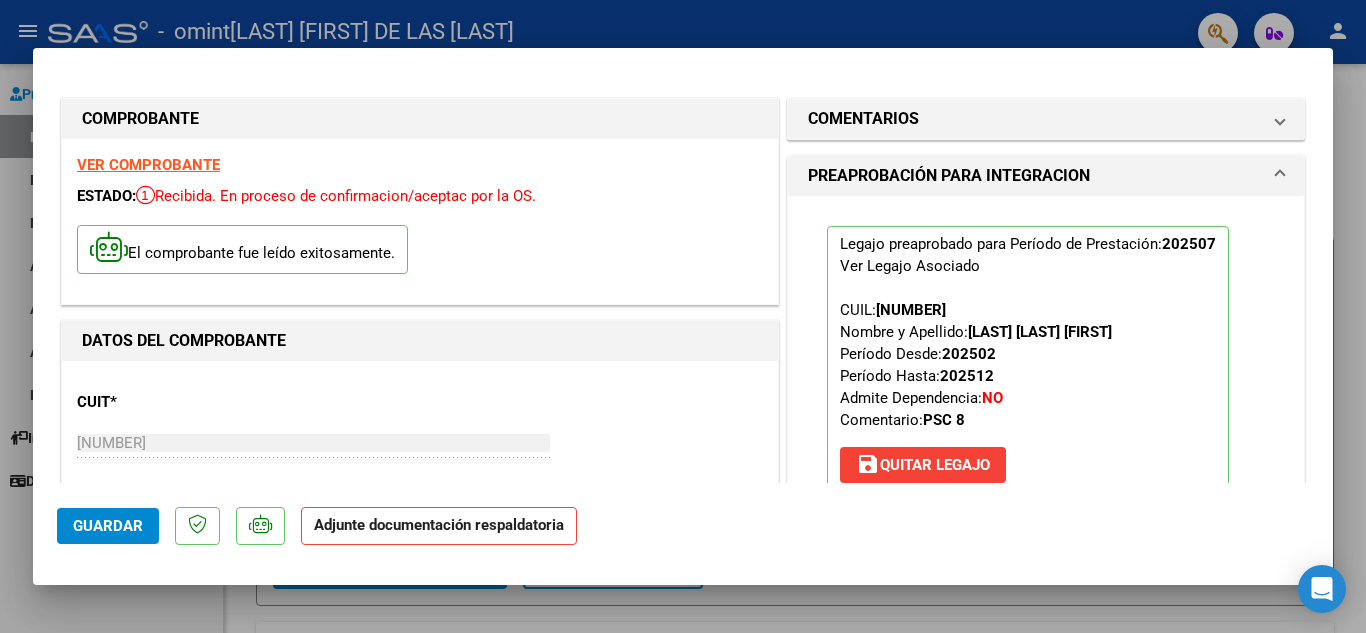 scroll, scrollTop: 300, scrollLeft: 0, axis: vertical 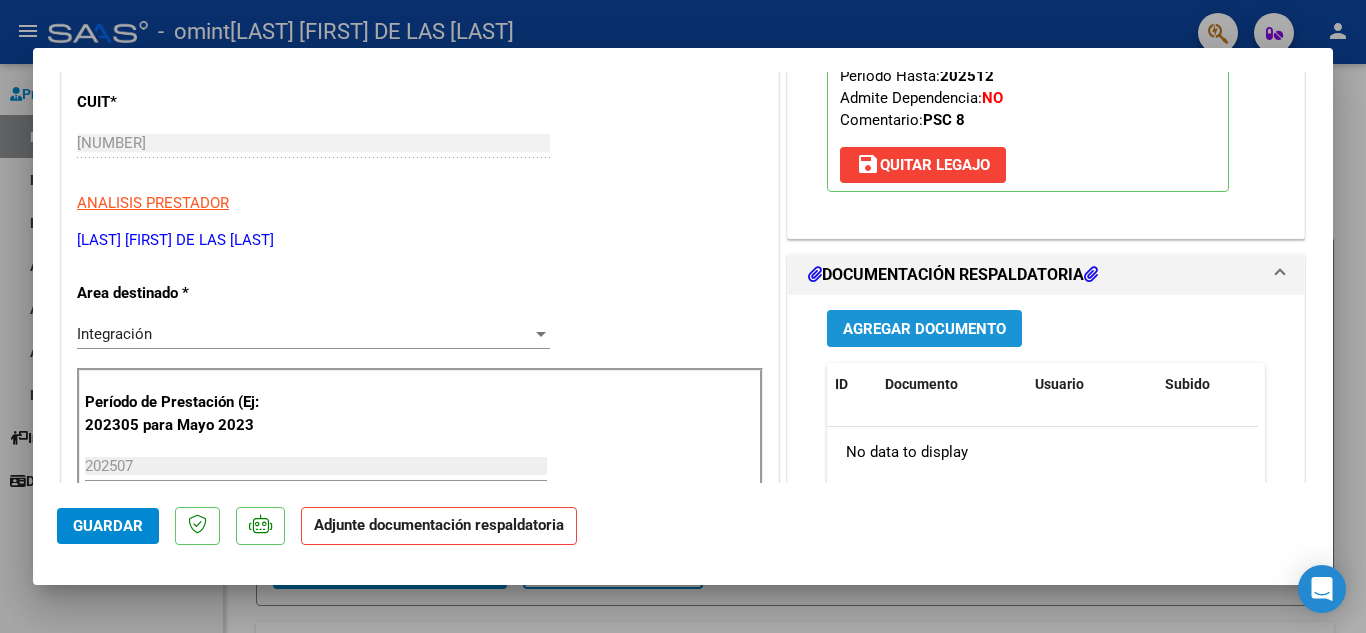 click on "Agregar Documento" at bounding box center (924, 329) 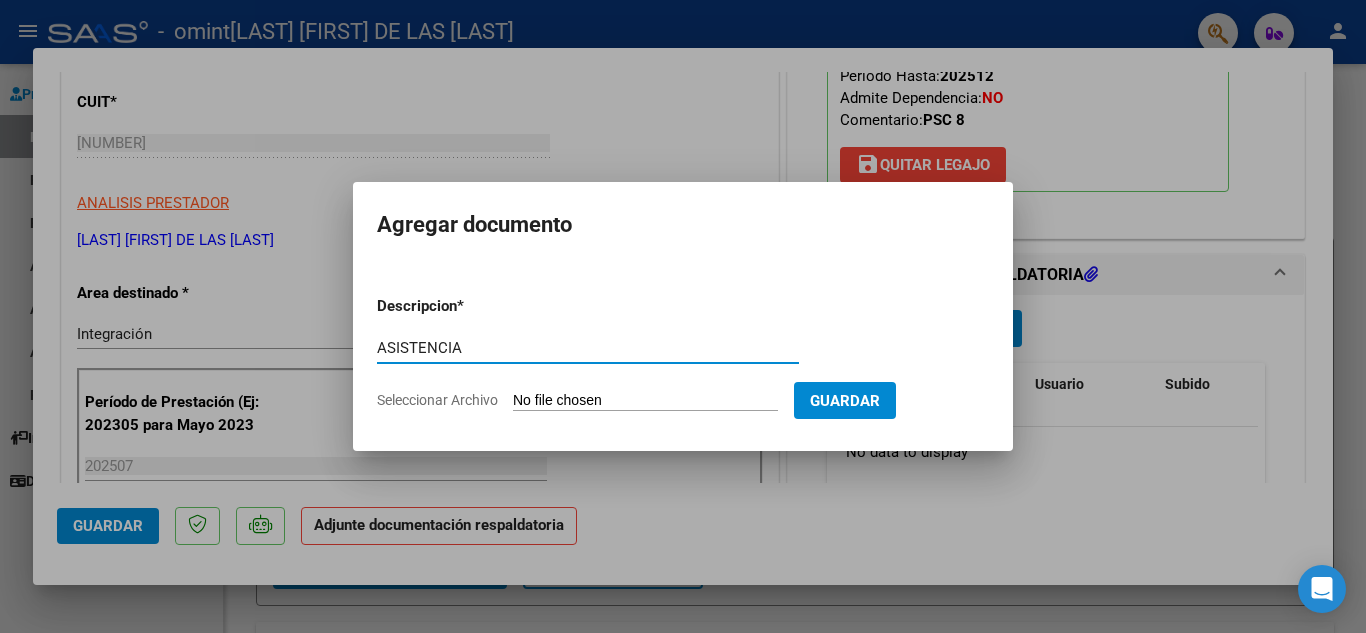 type on "ASISTENCIA" 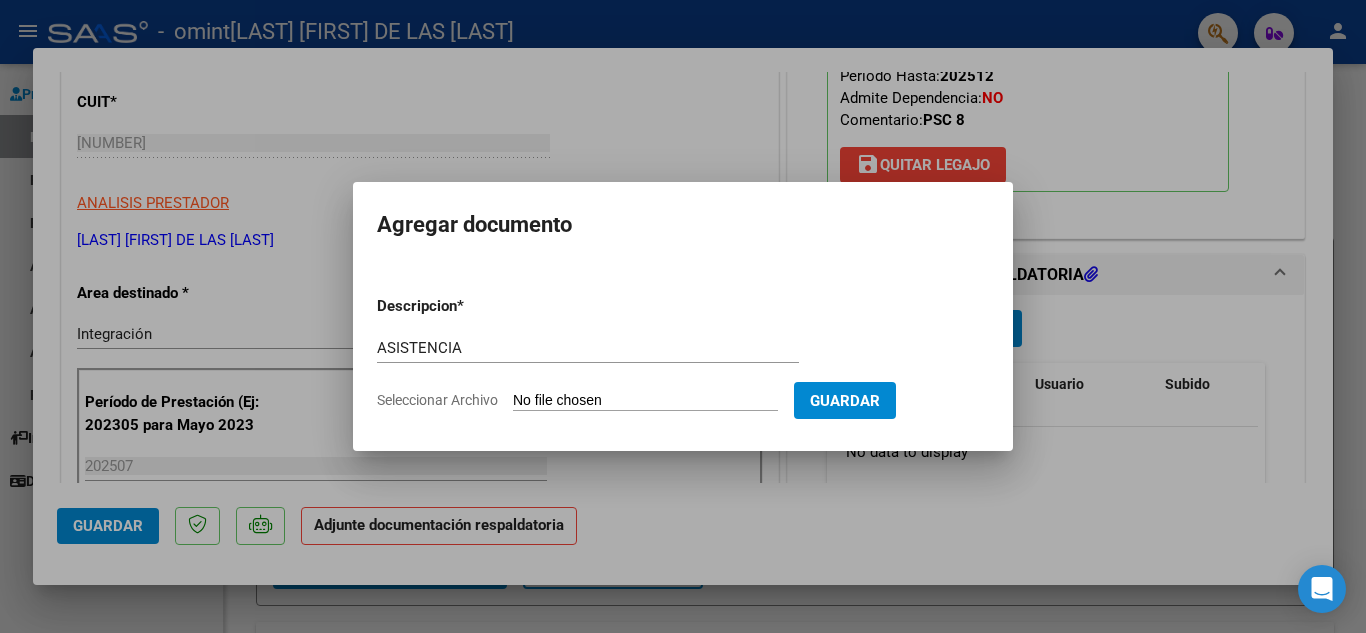 click on "Seleccionar Archivo" at bounding box center [645, 401] 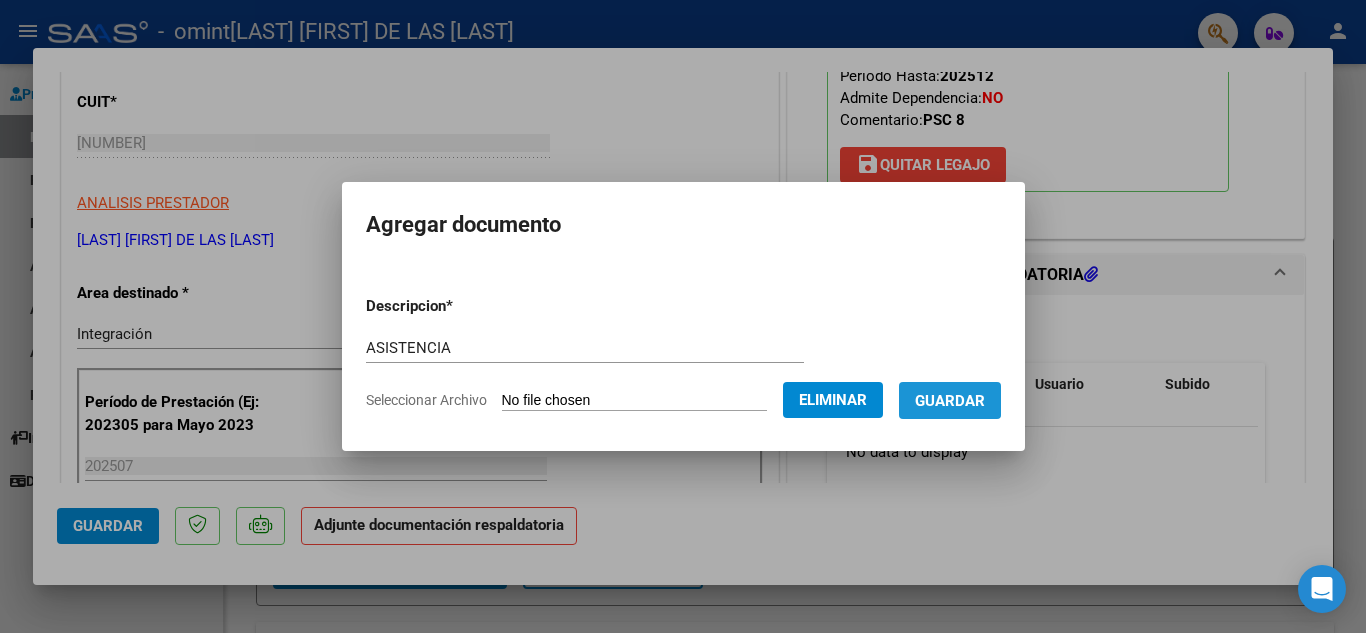 click on "Guardar" at bounding box center (950, 401) 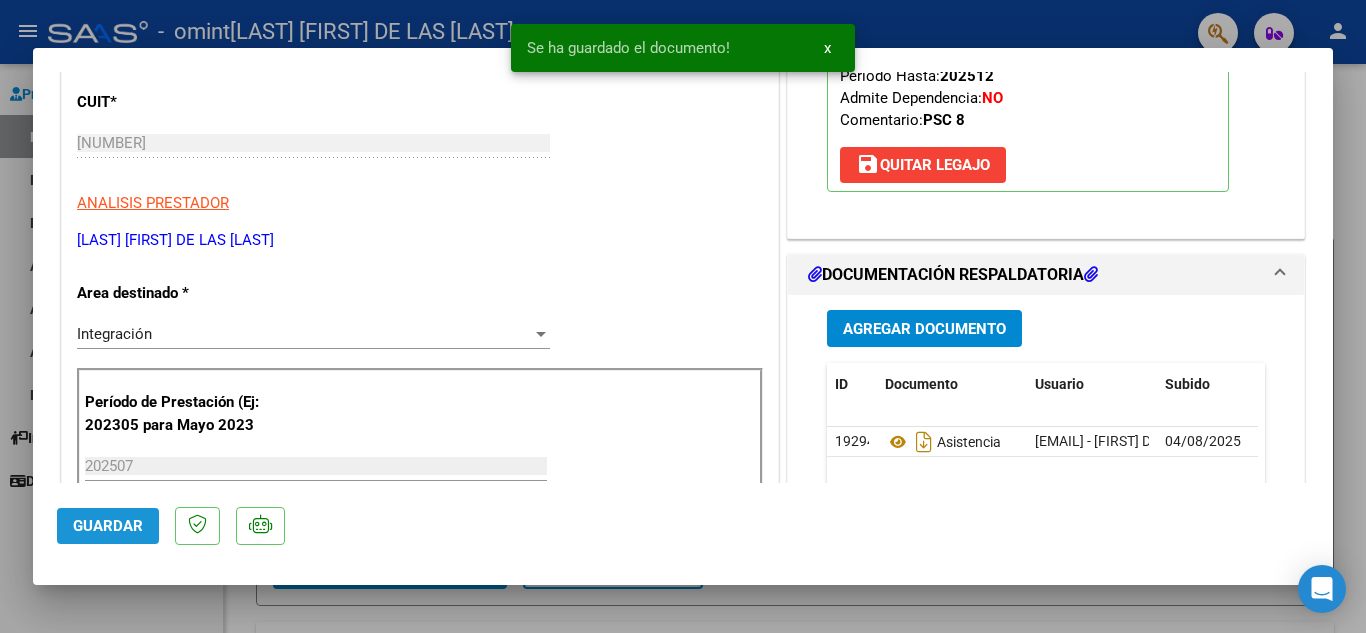 click on "Guardar" 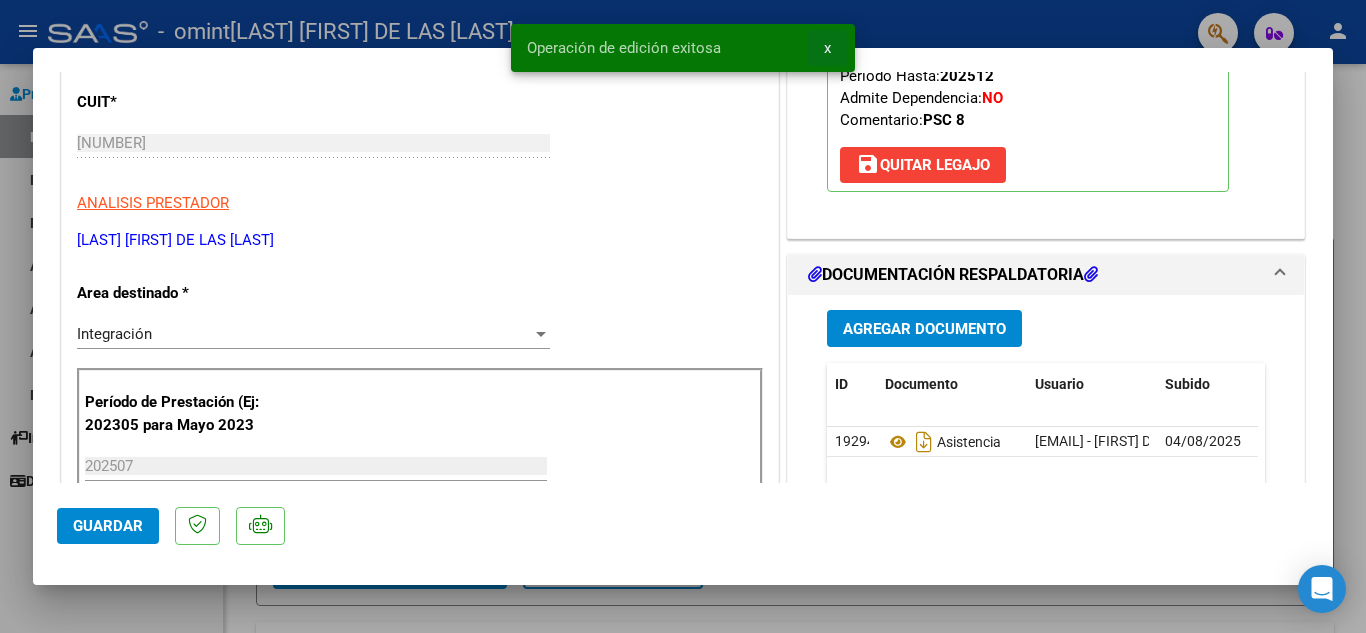 click on "x" at bounding box center [827, 48] 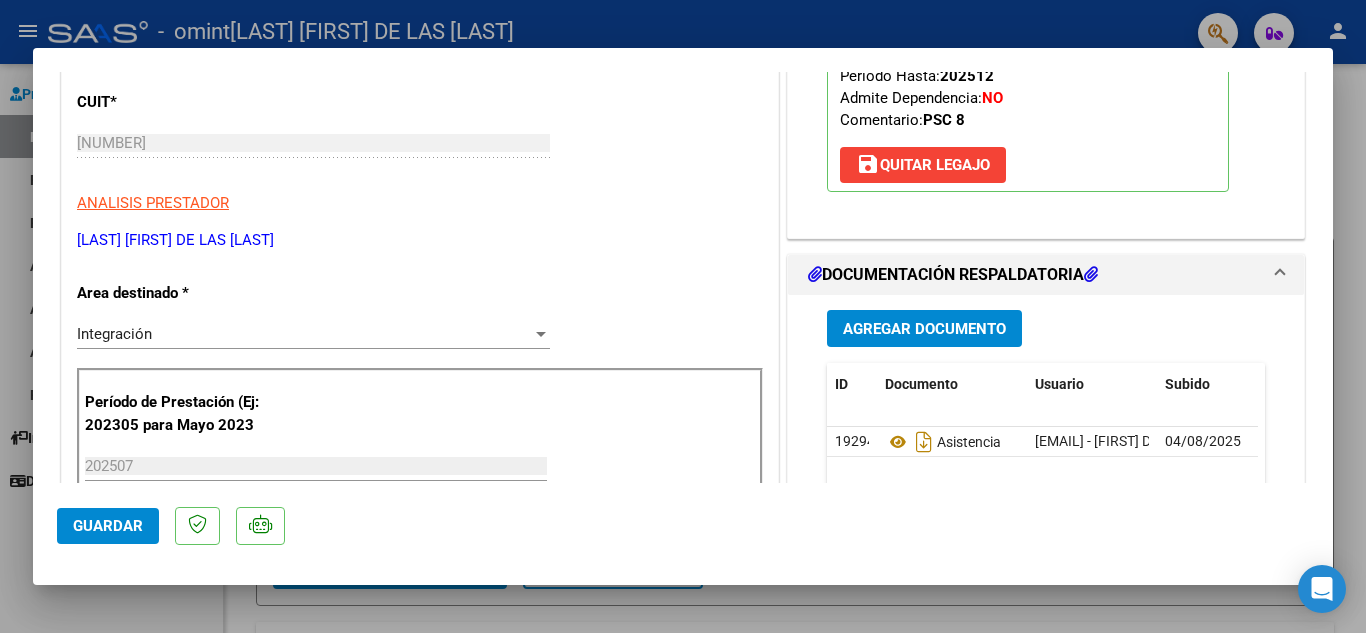 click at bounding box center (683, 316) 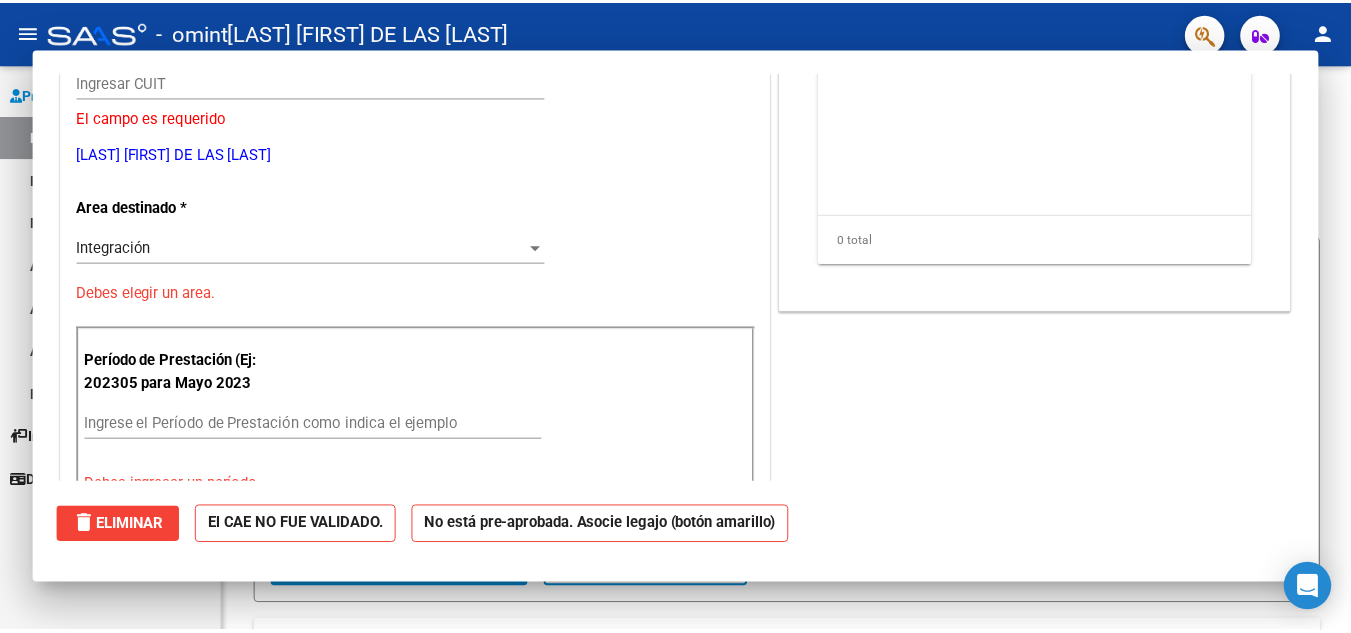 scroll, scrollTop: 0, scrollLeft: 0, axis: both 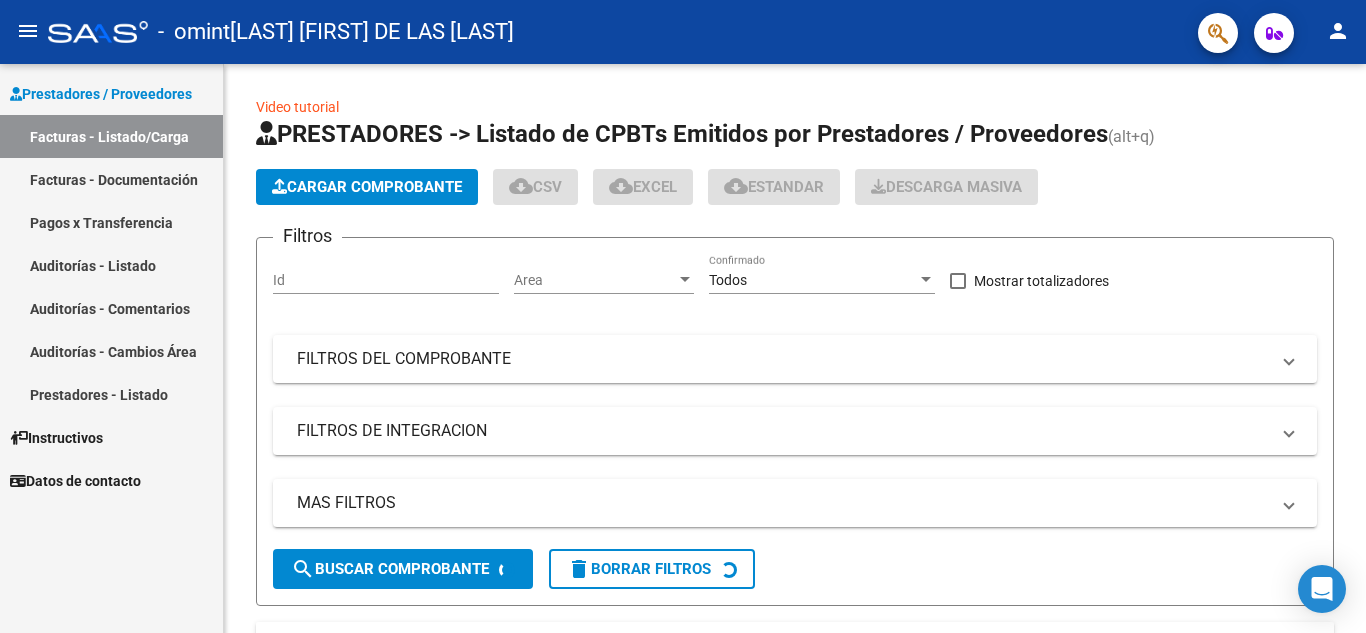 click on "person" 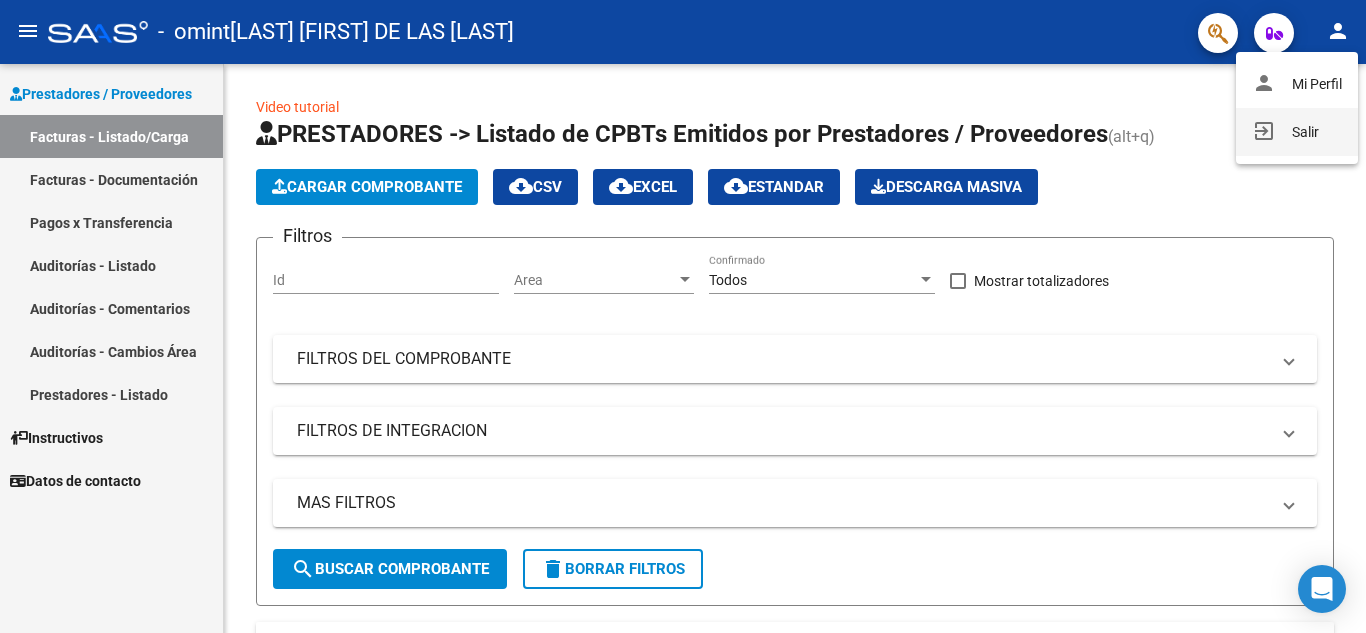 click on "exit_to_app  Salir" at bounding box center [1297, 132] 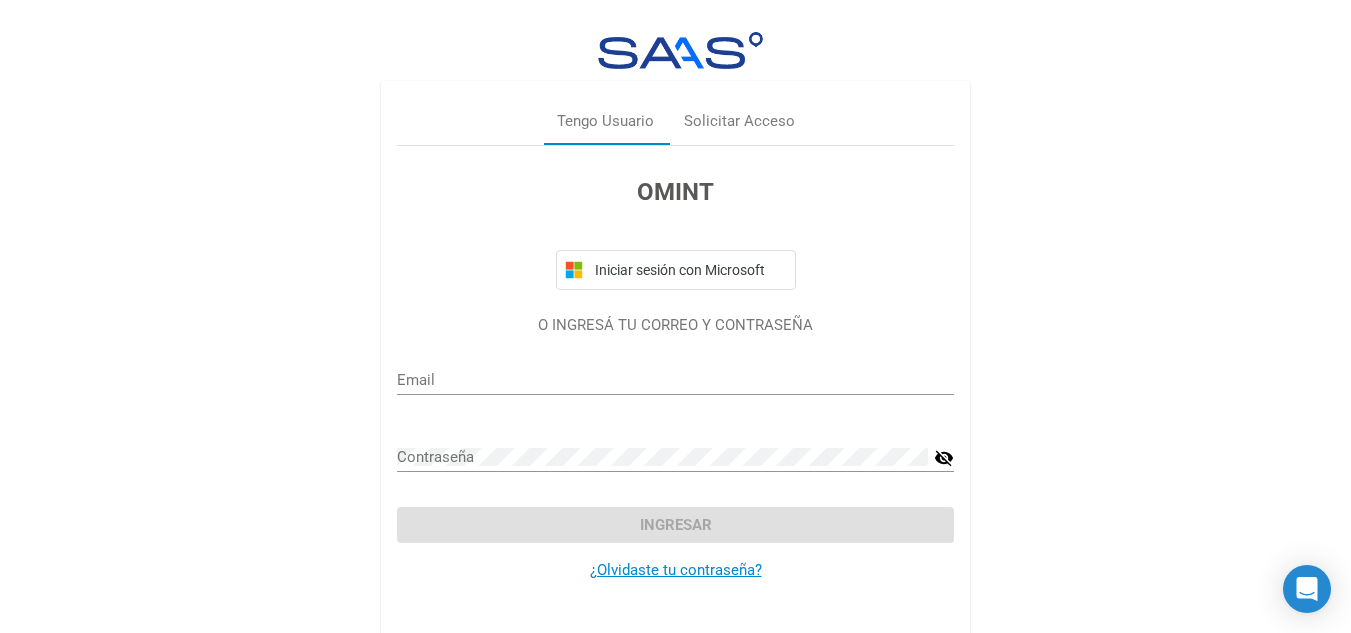 type on "nievesressia84@gmail.com" 